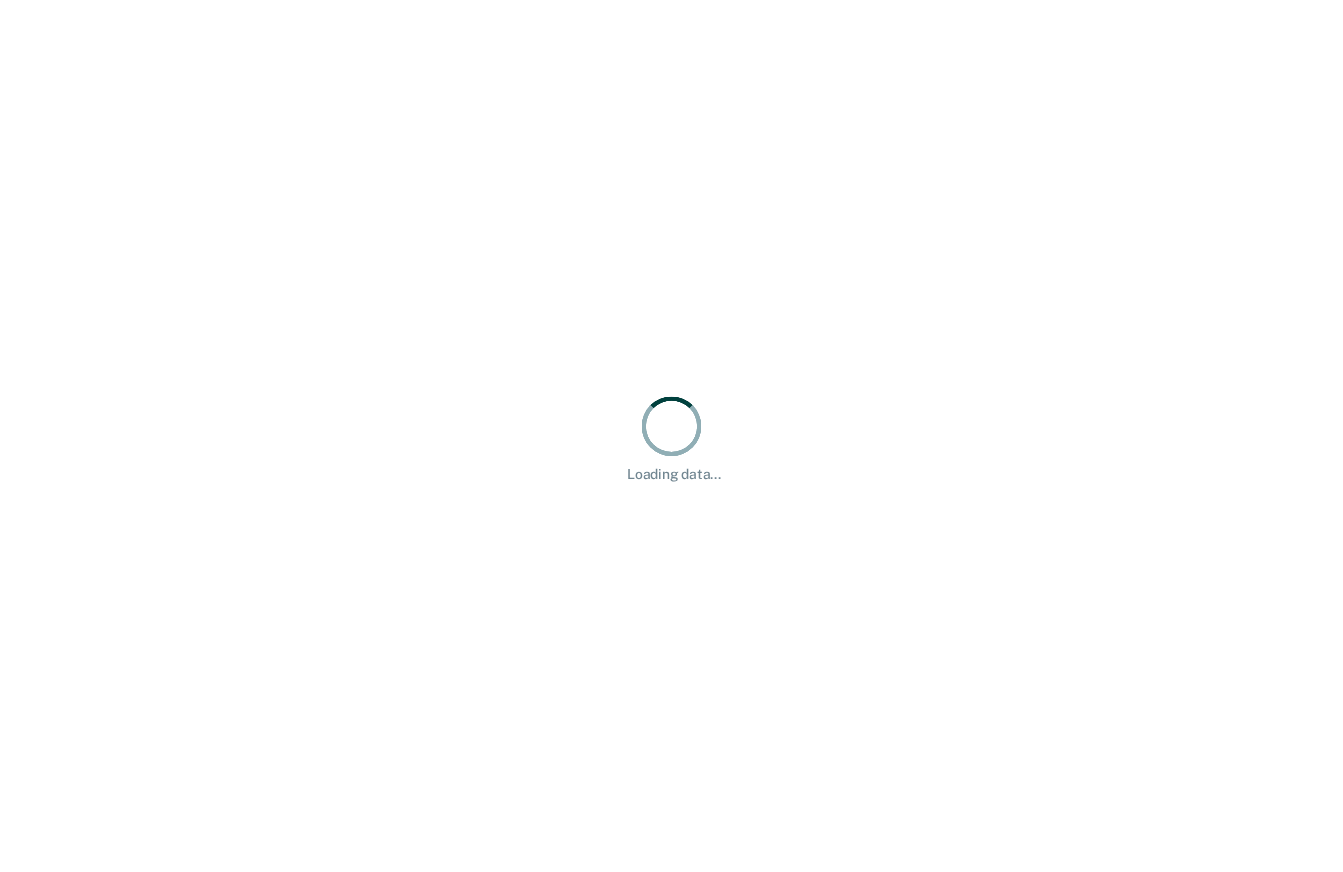 scroll, scrollTop: 0, scrollLeft: 0, axis: both 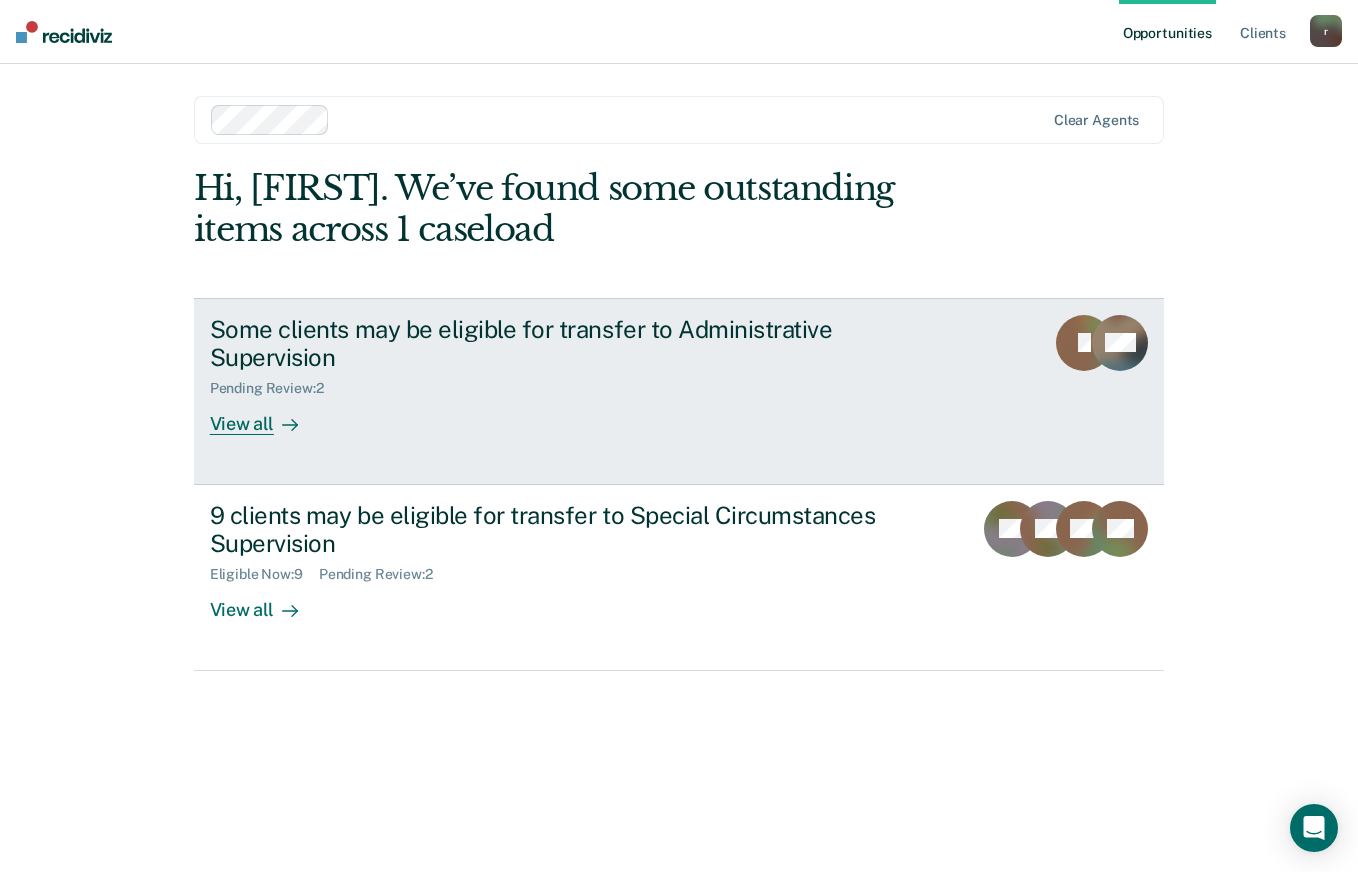 click on "View all" at bounding box center [266, 416] 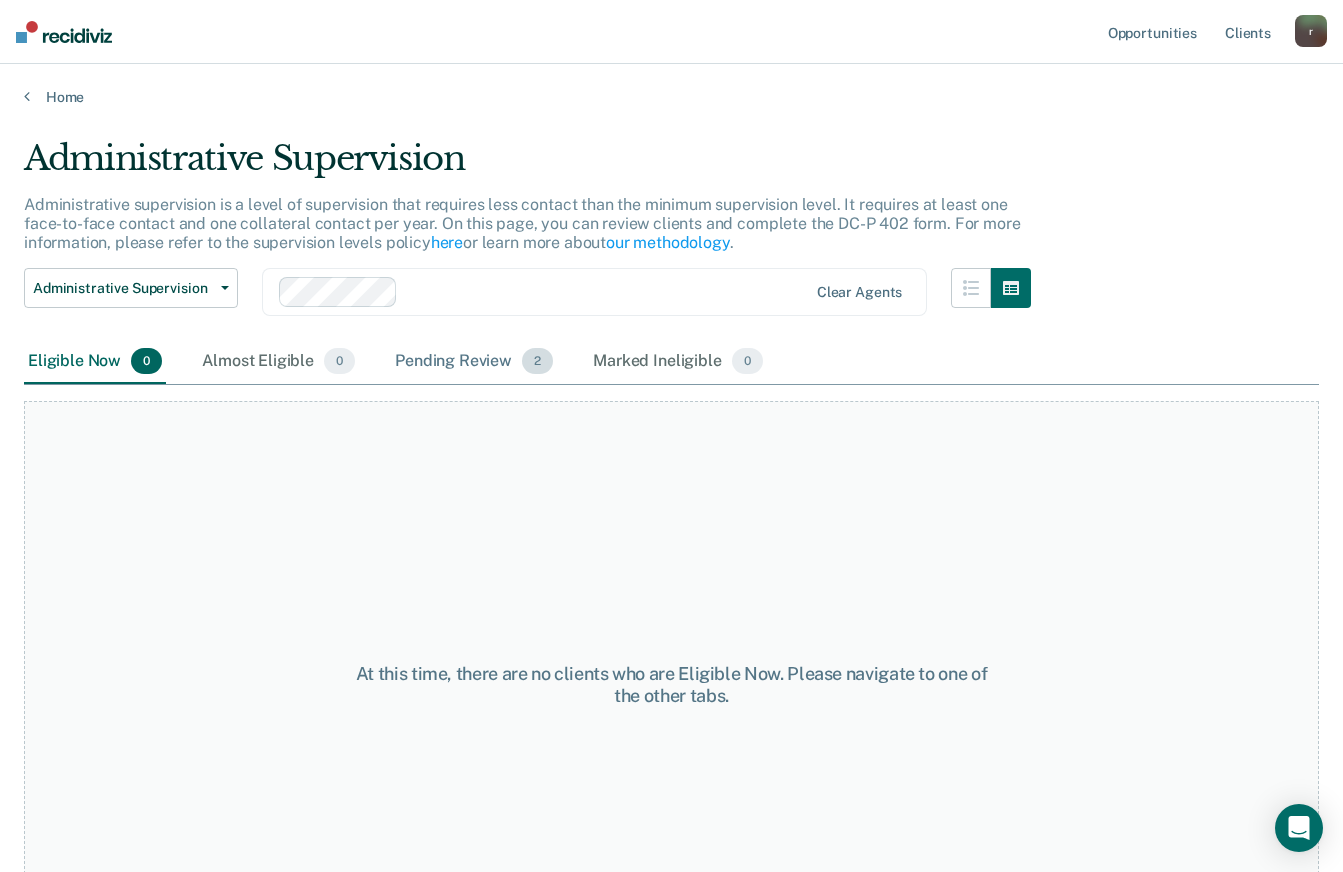 click on "Pending Review 2" at bounding box center [474, 362] 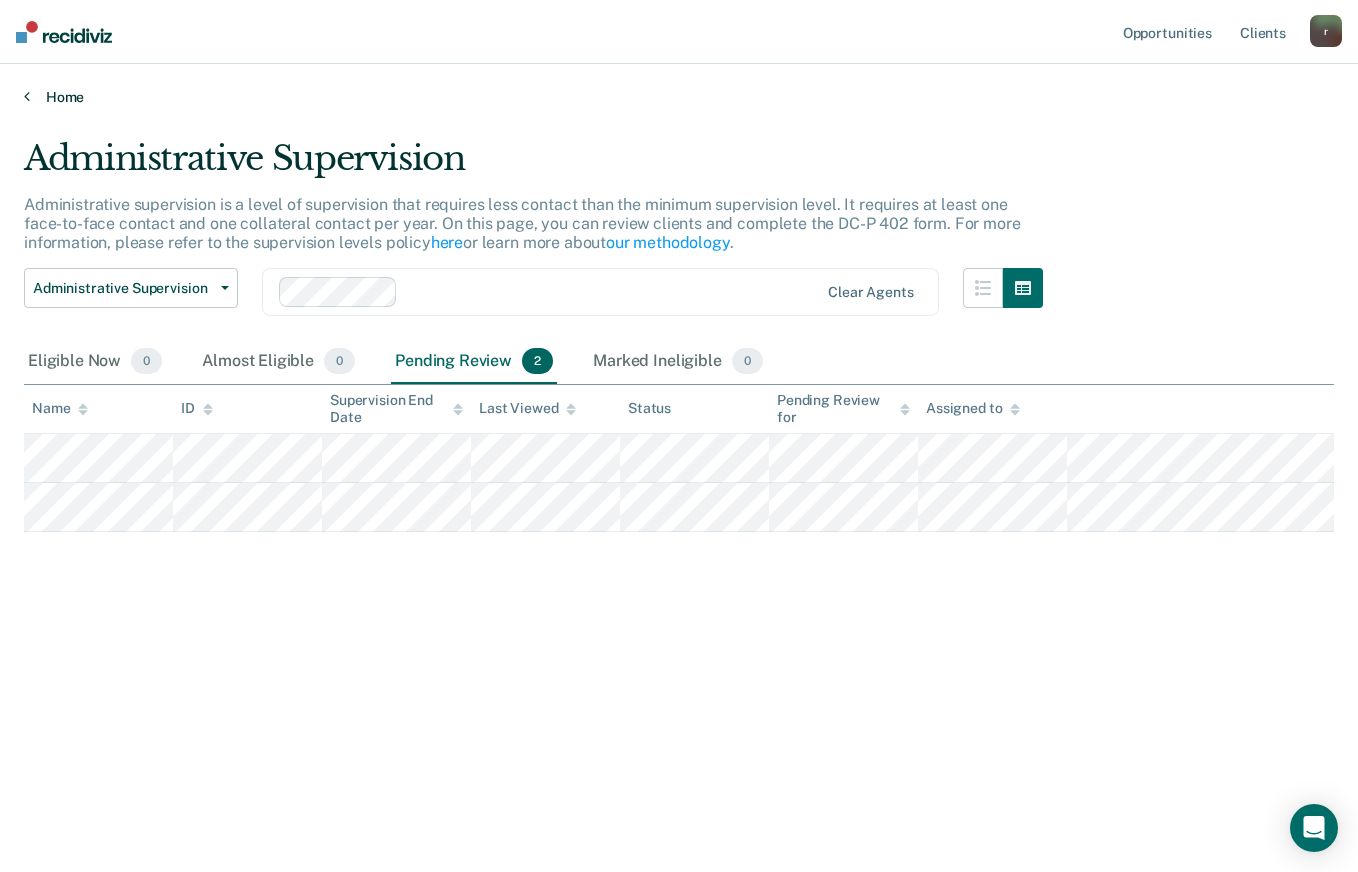 click on "Home" at bounding box center [679, 97] 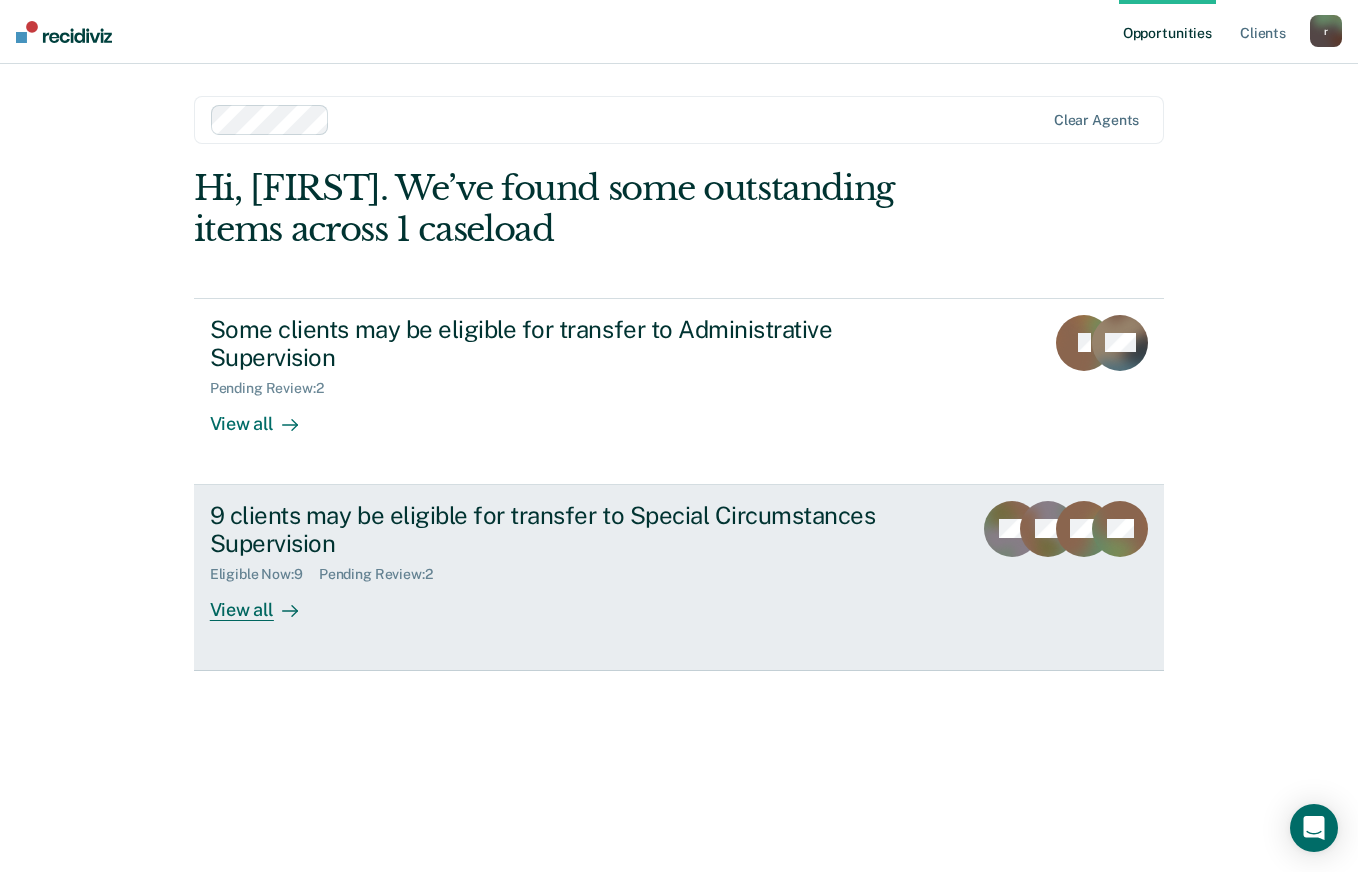 click on "View all" at bounding box center (266, 602) 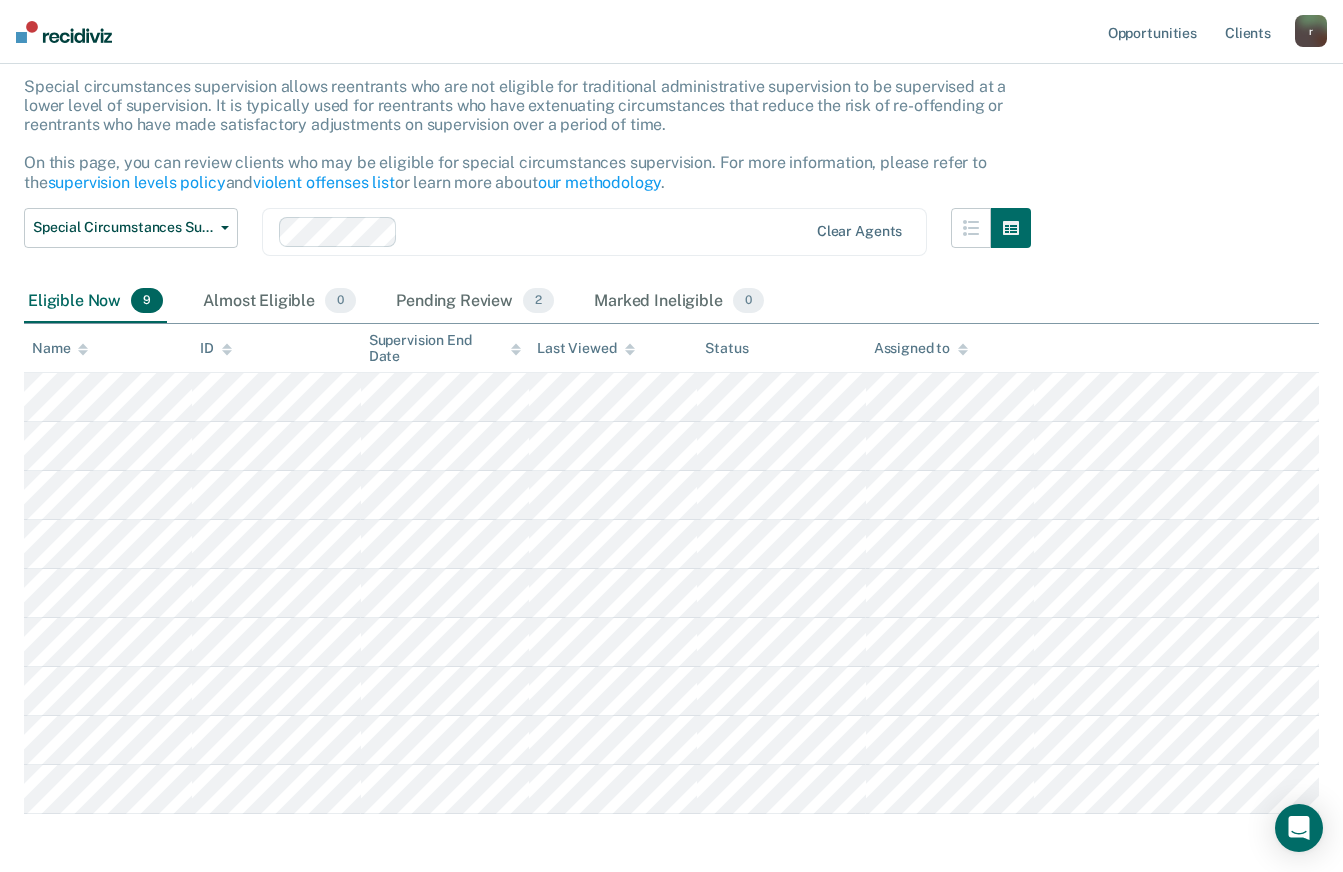 scroll, scrollTop: 0, scrollLeft: 0, axis: both 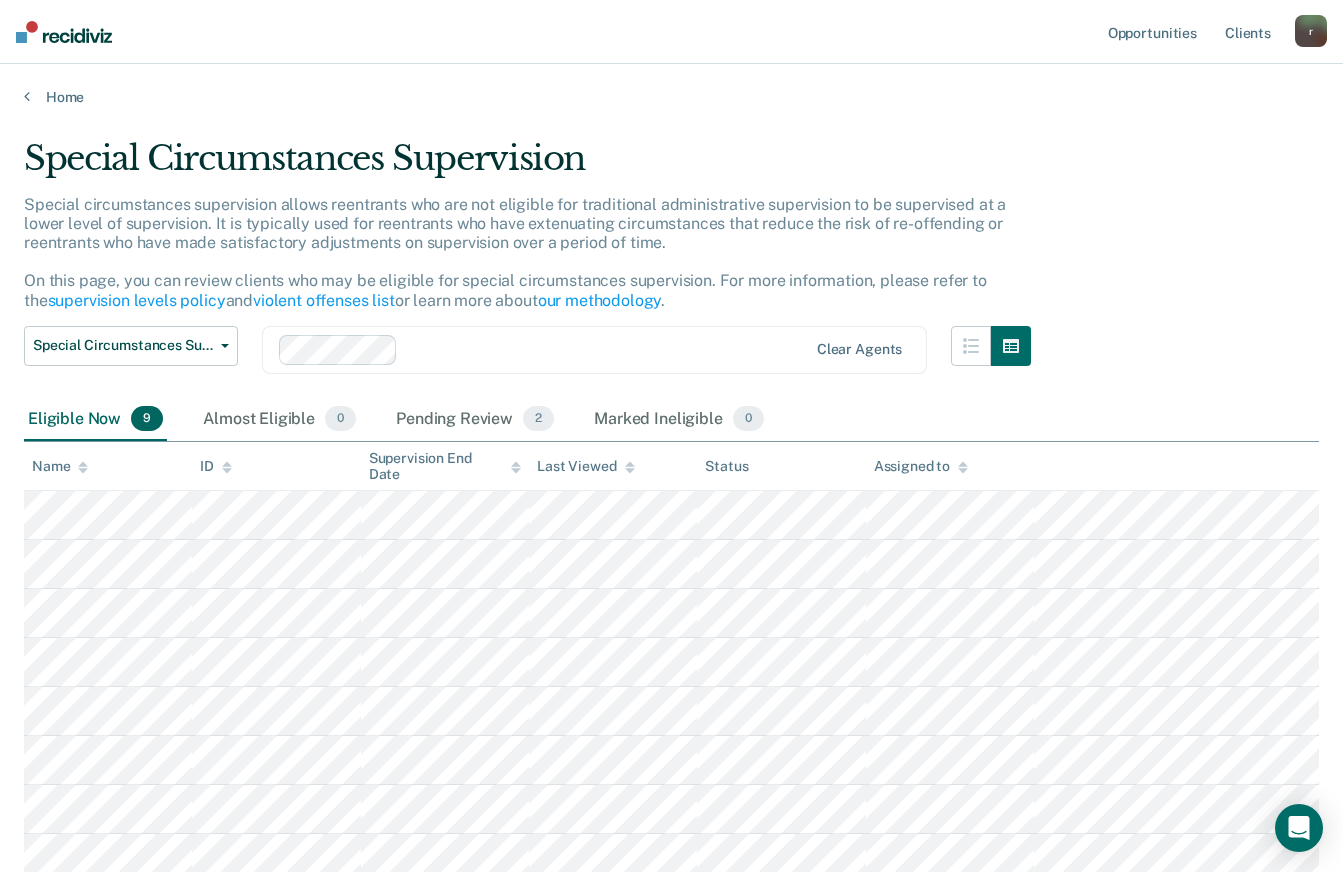 click on "Home" at bounding box center [671, 85] 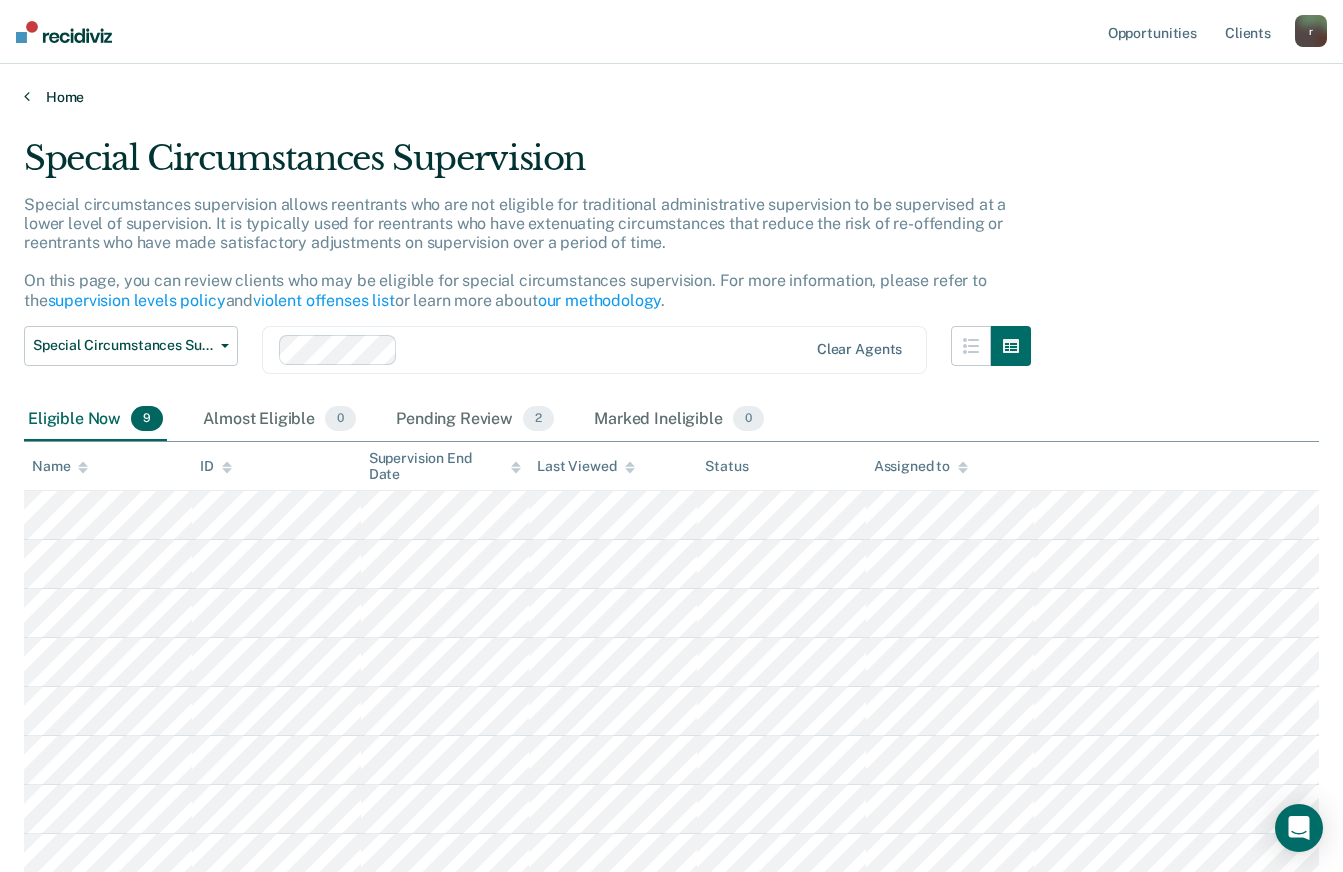click on "Home" at bounding box center [671, 97] 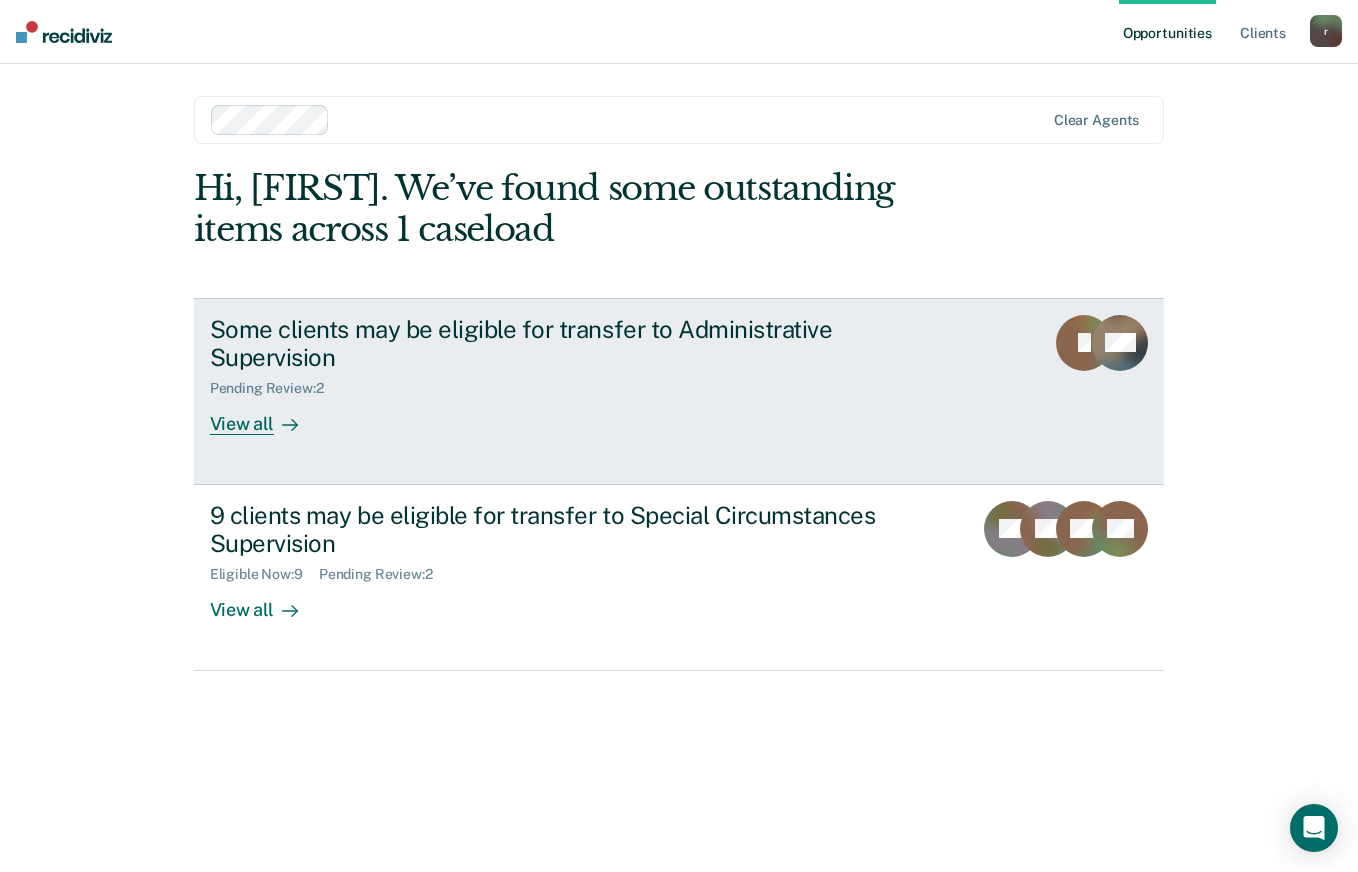 click on "View all" at bounding box center [266, 416] 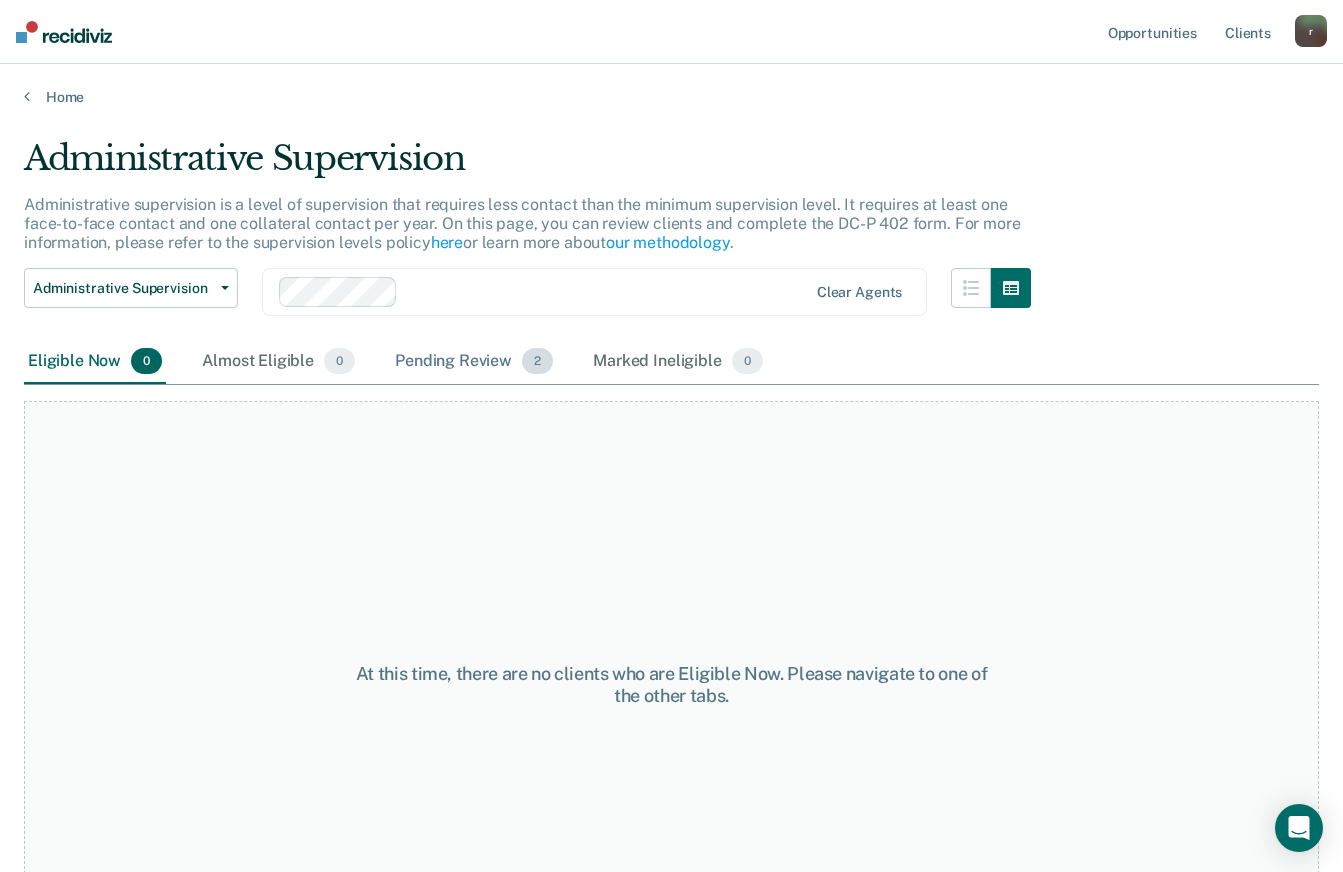 click on "Pending Review 2" at bounding box center [474, 362] 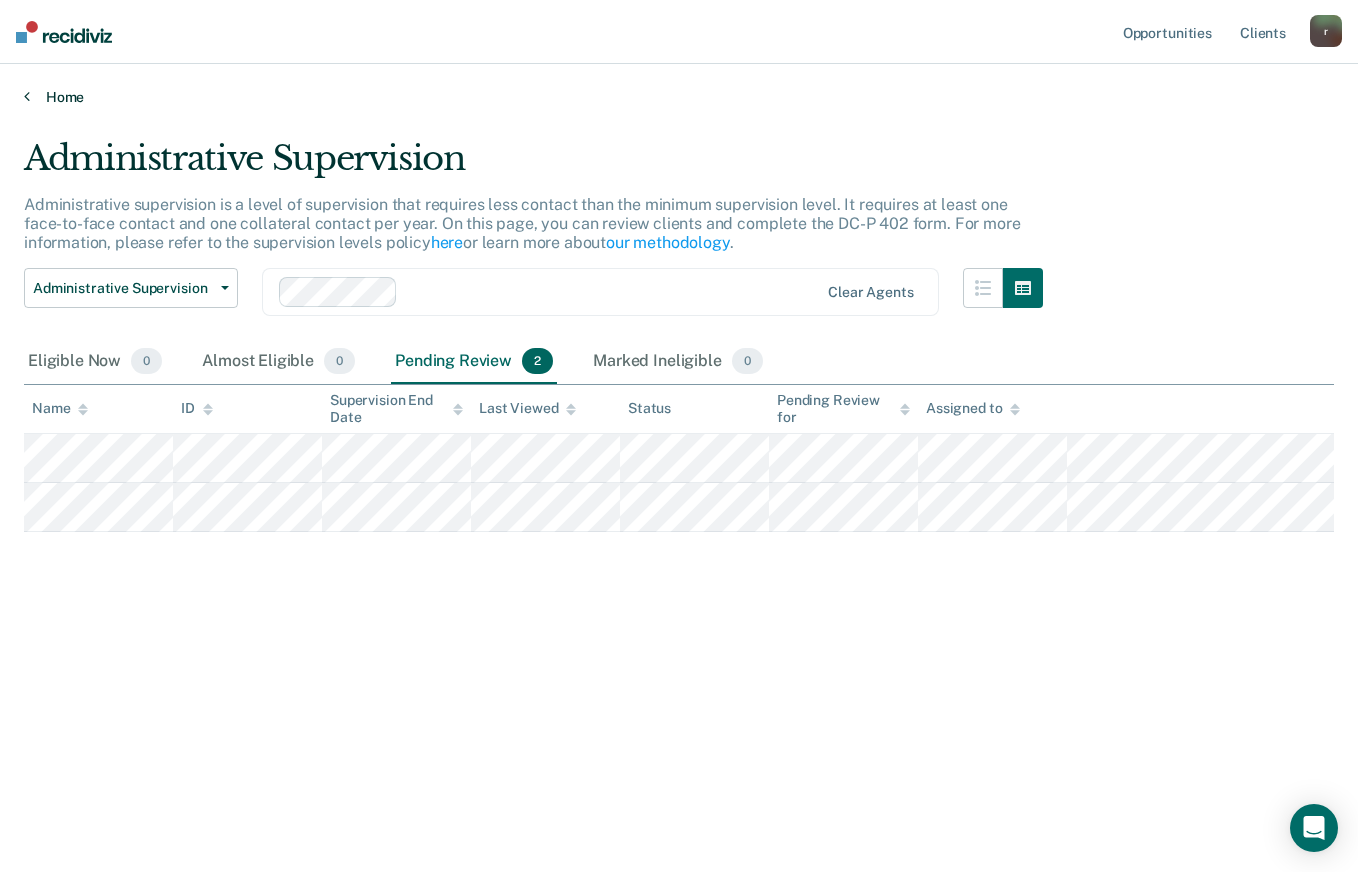 click on "Home" at bounding box center (679, 97) 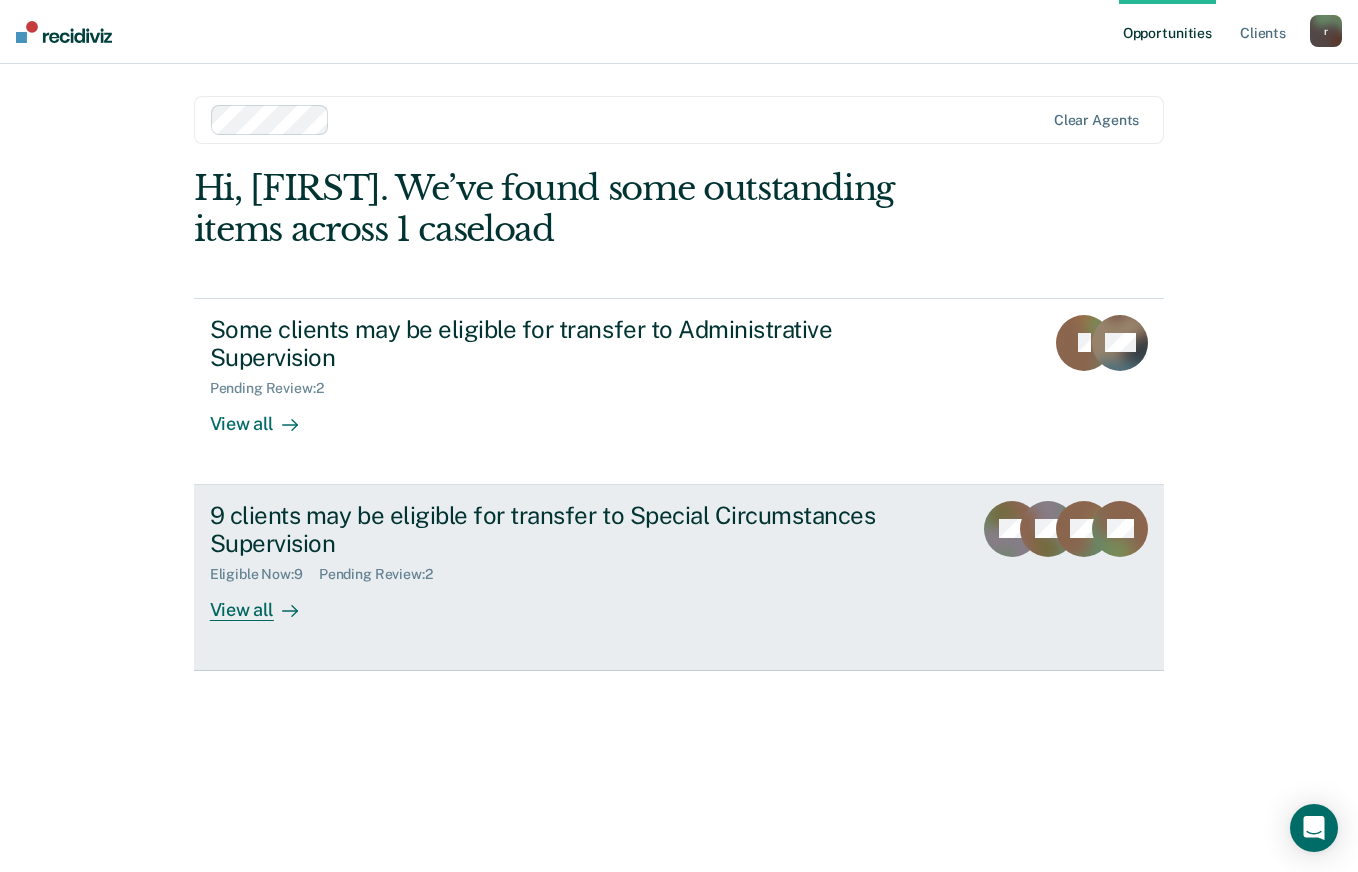 click on "View all" at bounding box center [266, 602] 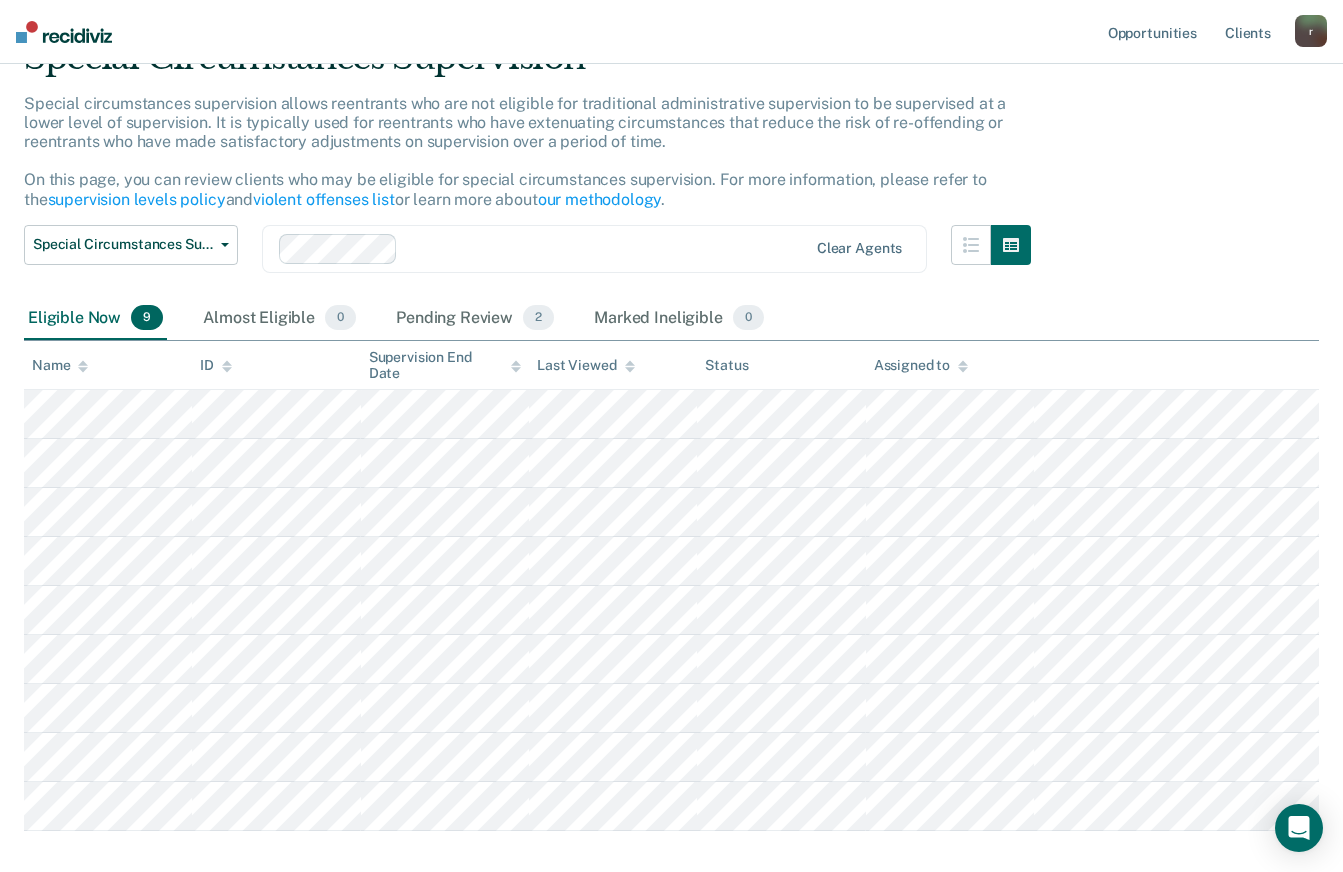 scroll, scrollTop: 200, scrollLeft: 0, axis: vertical 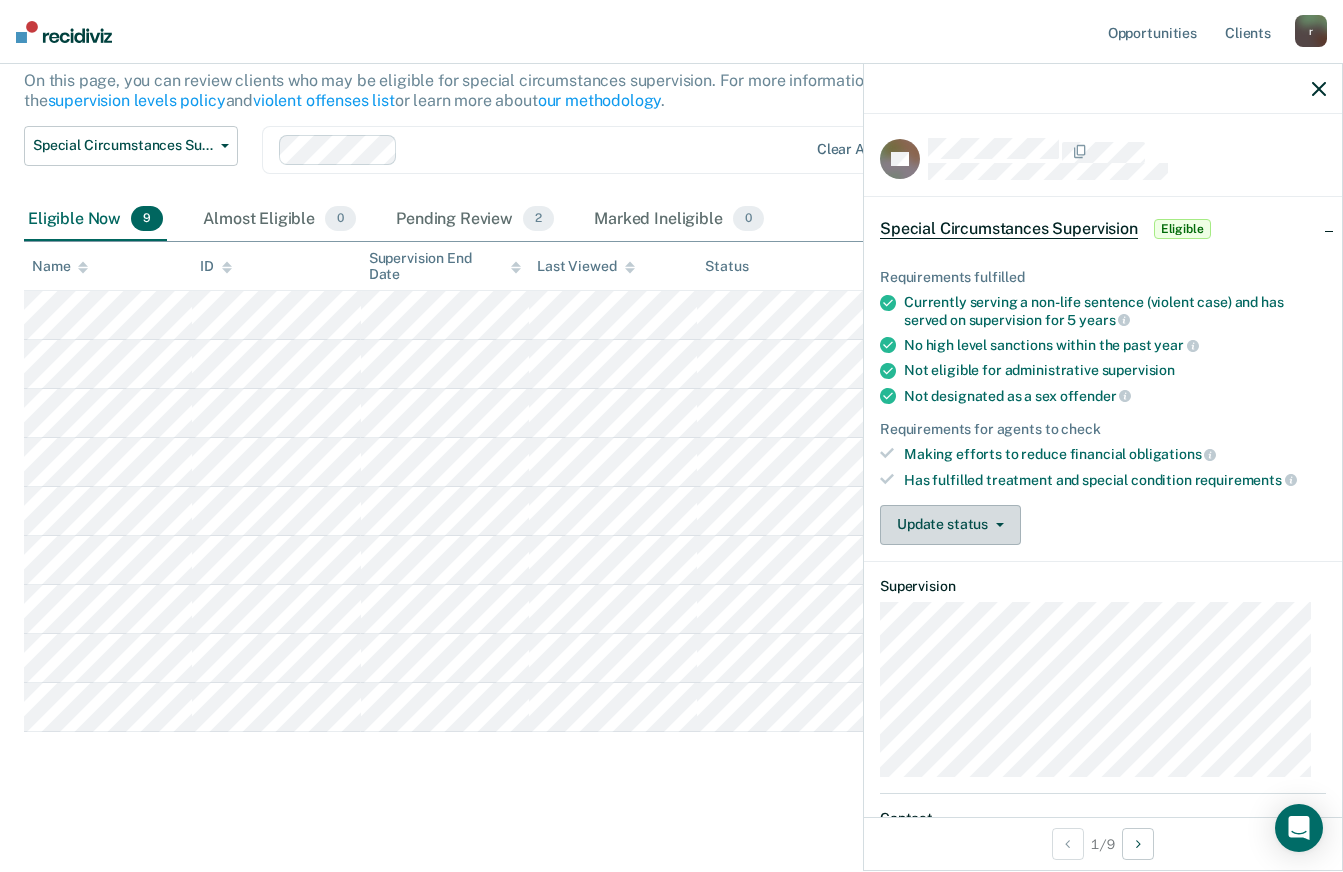 click on "Update status" at bounding box center (950, 525) 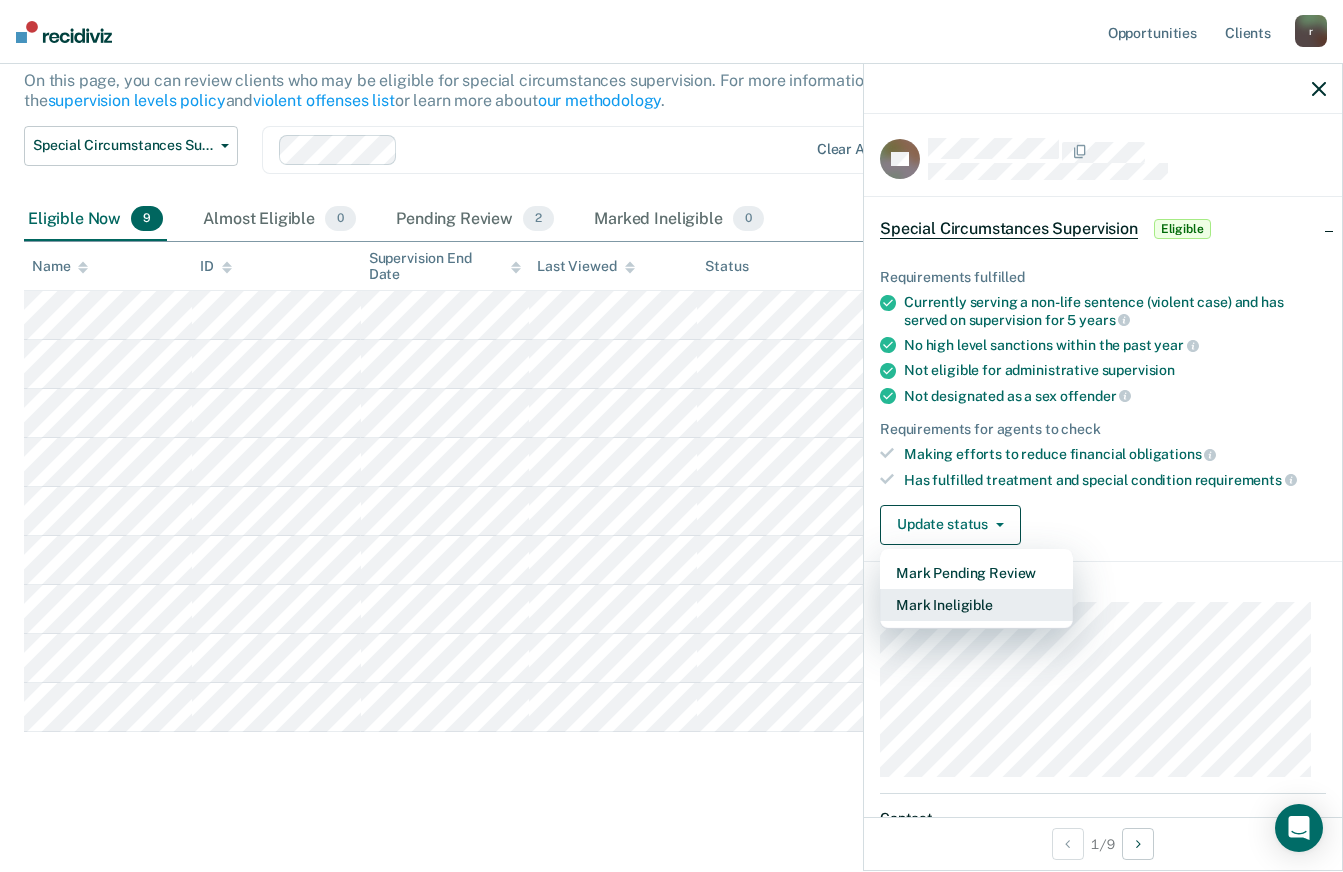 click on "Mark Ineligible" at bounding box center (976, 605) 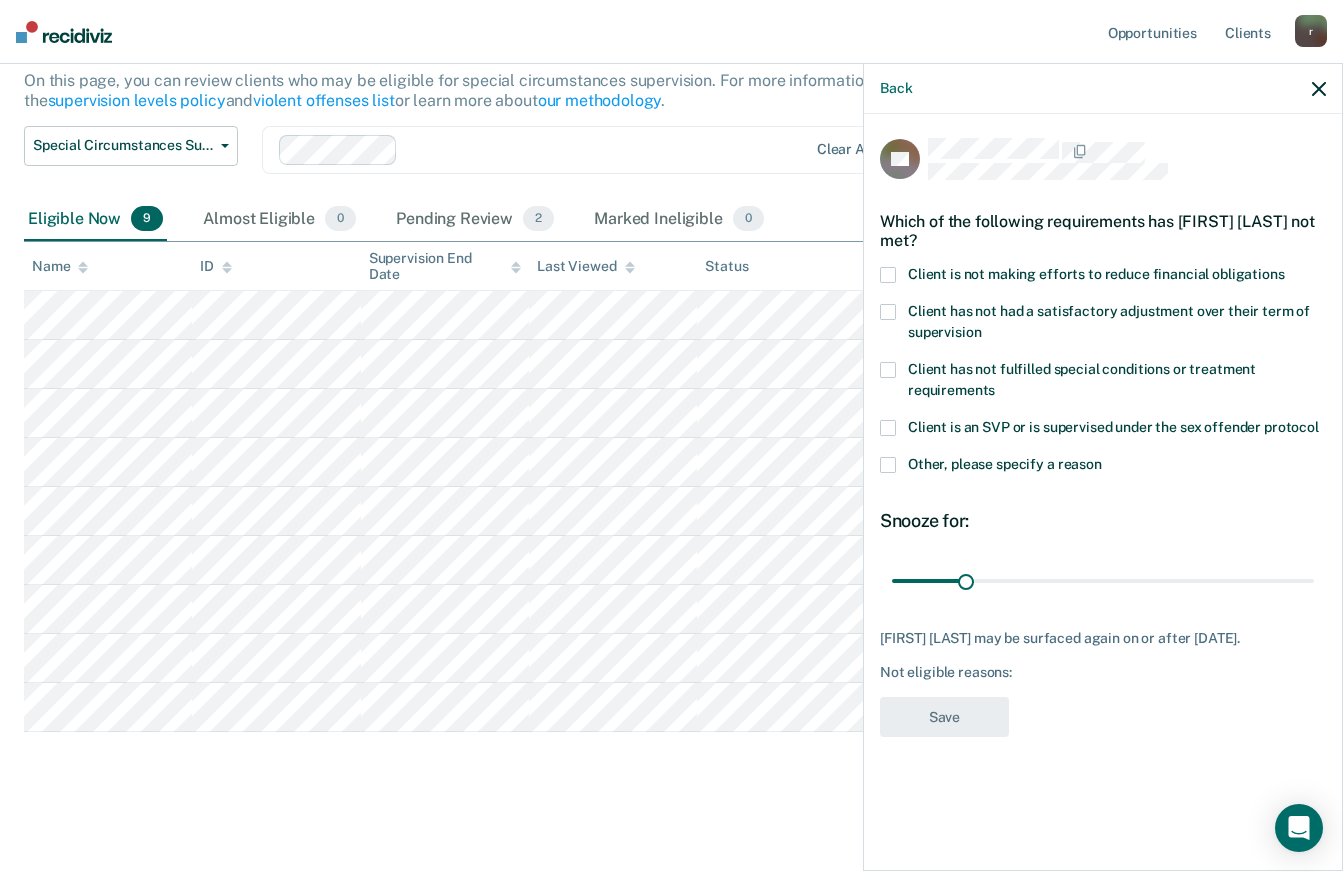 click at bounding box center (888, 275) 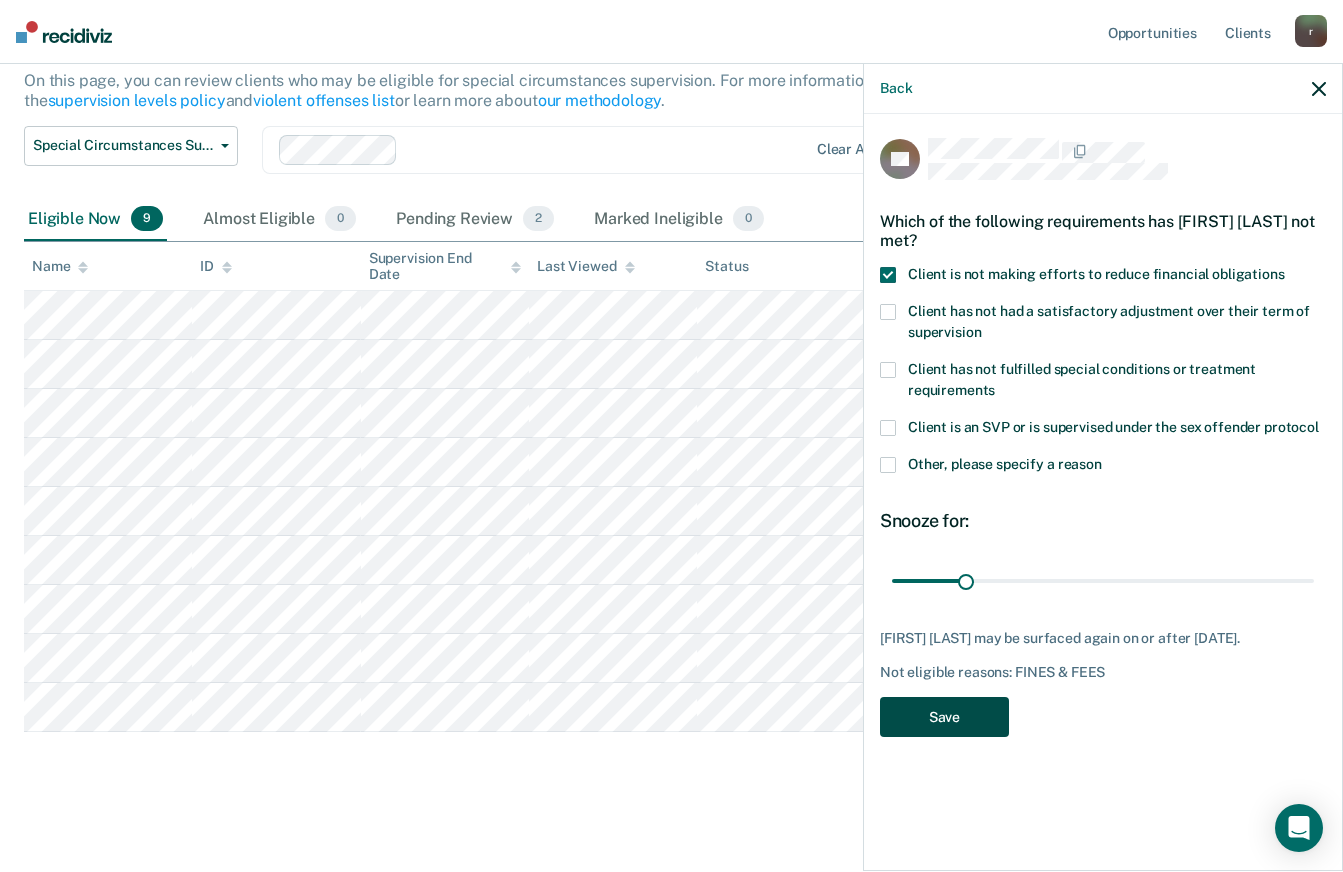 click on "Save" at bounding box center (944, 717) 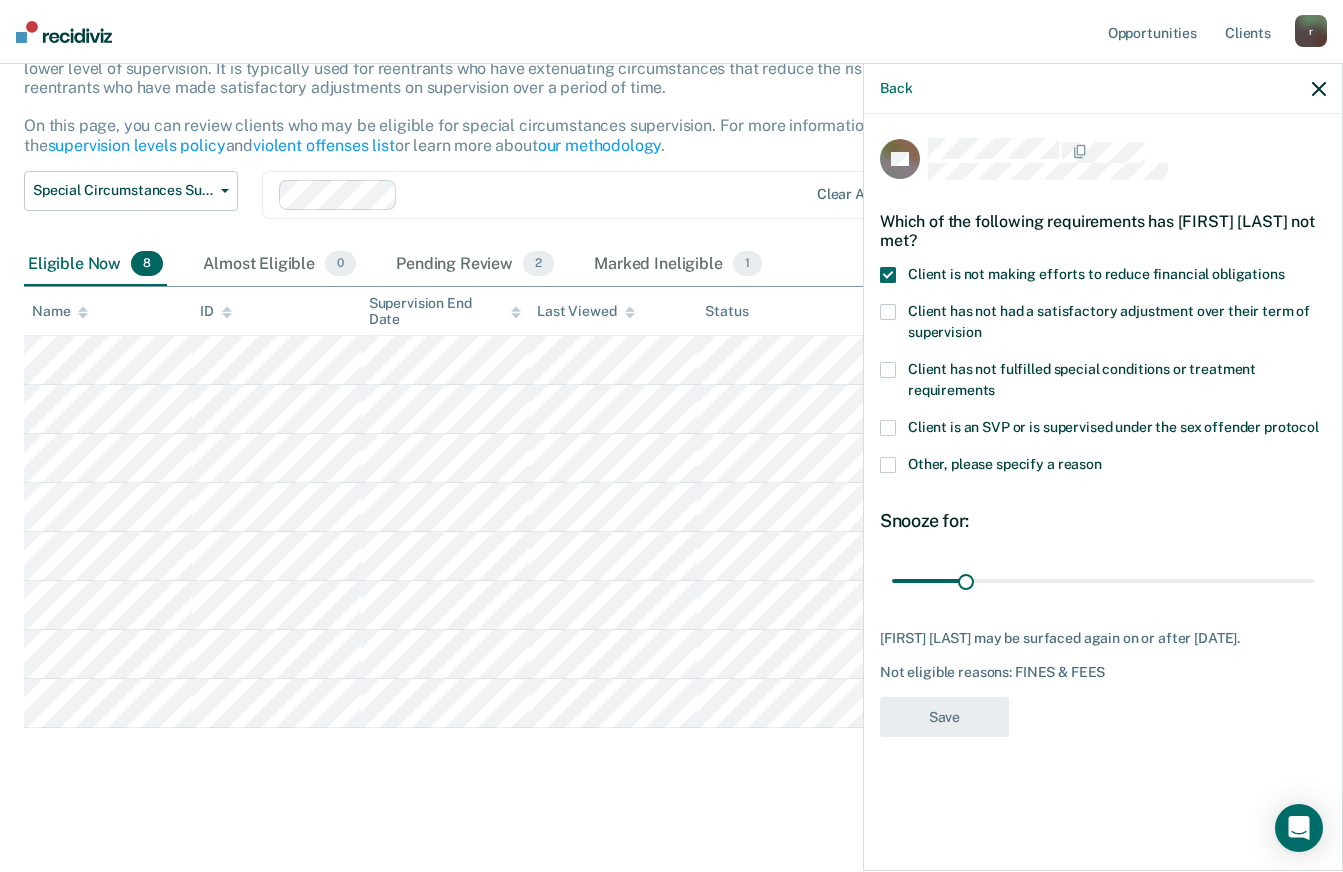scroll, scrollTop: 155, scrollLeft: 0, axis: vertical 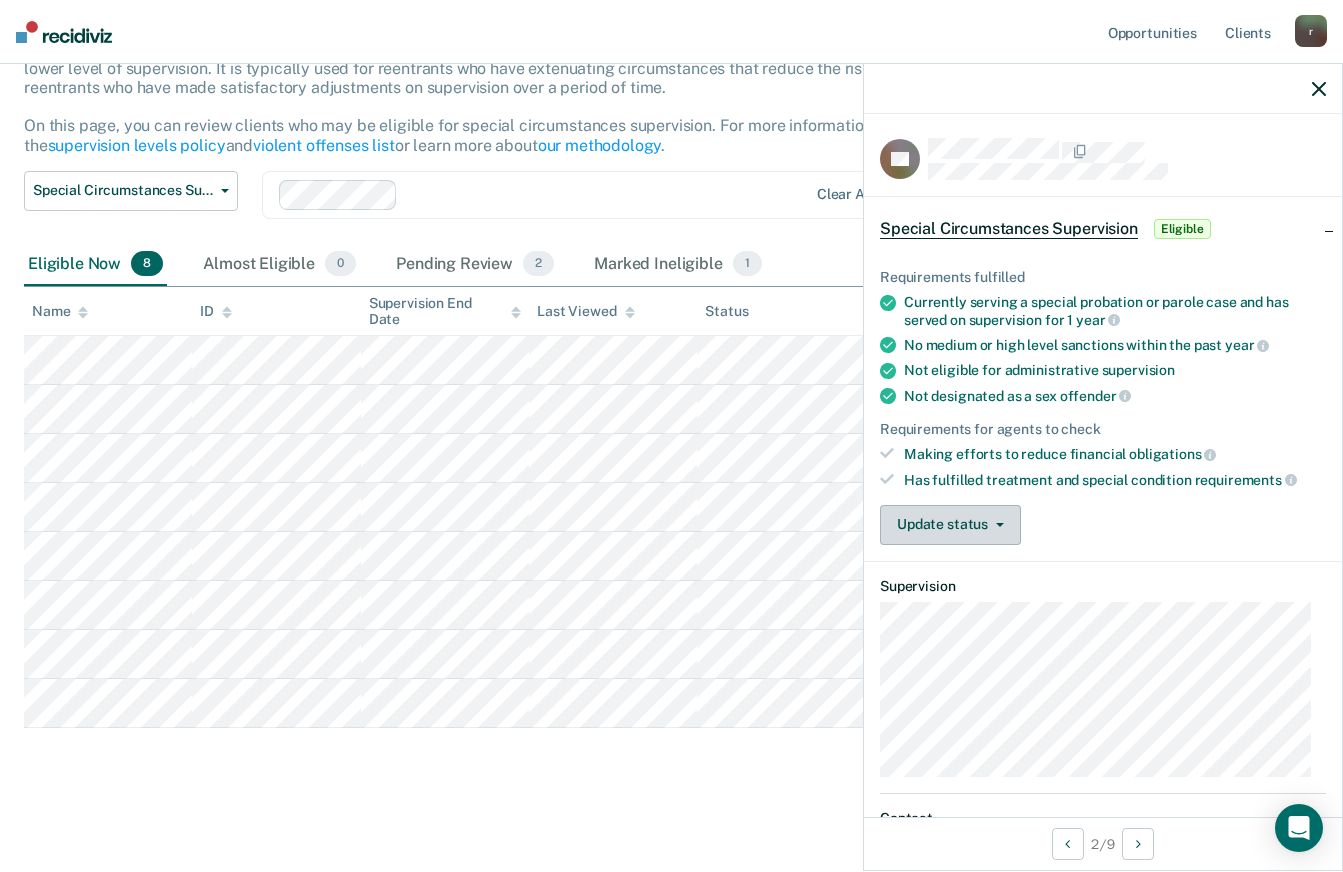 click on "Update status" at bounding box center (950, 525) 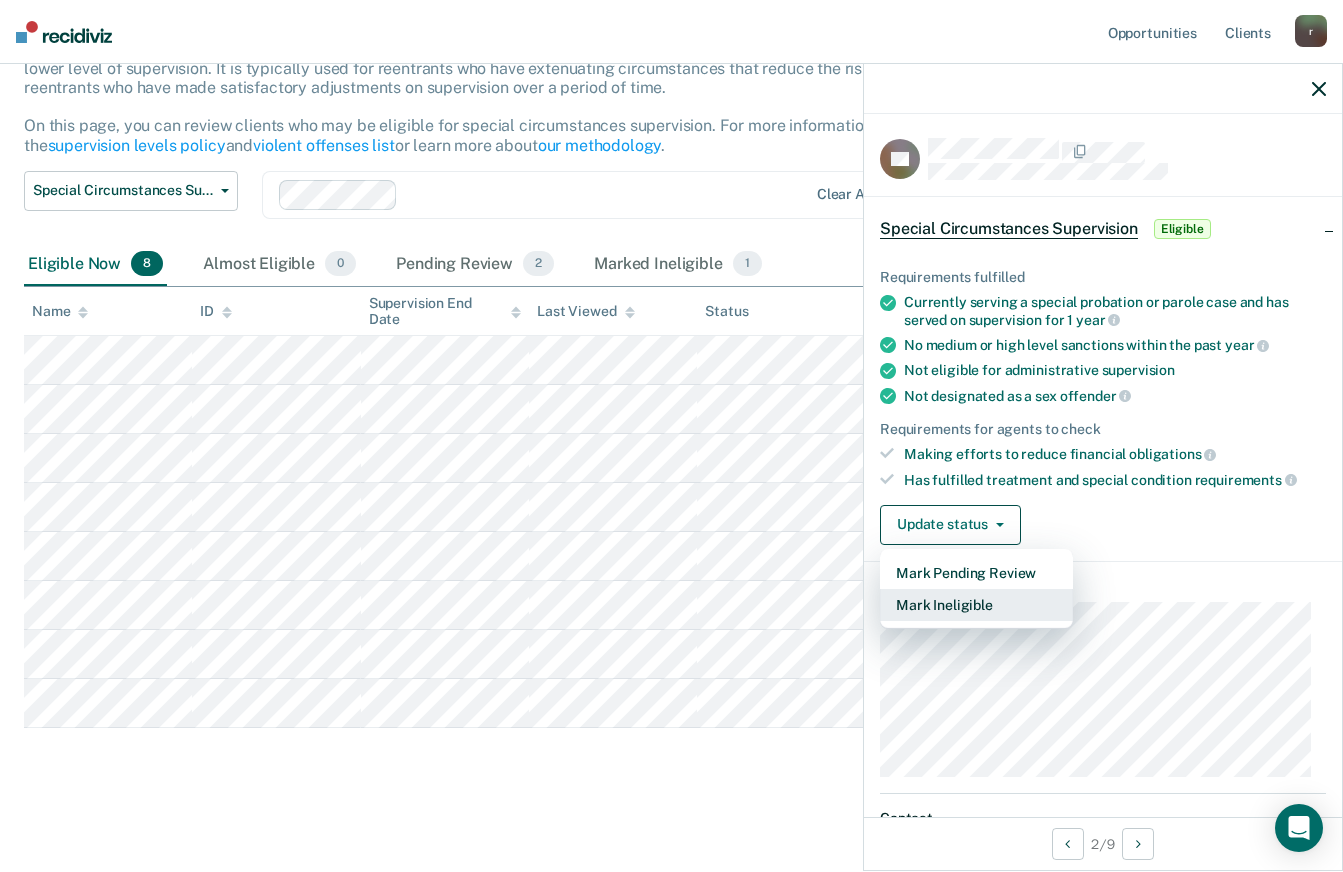 click on "Mark Ineligible" at bounding box center [976, 605] 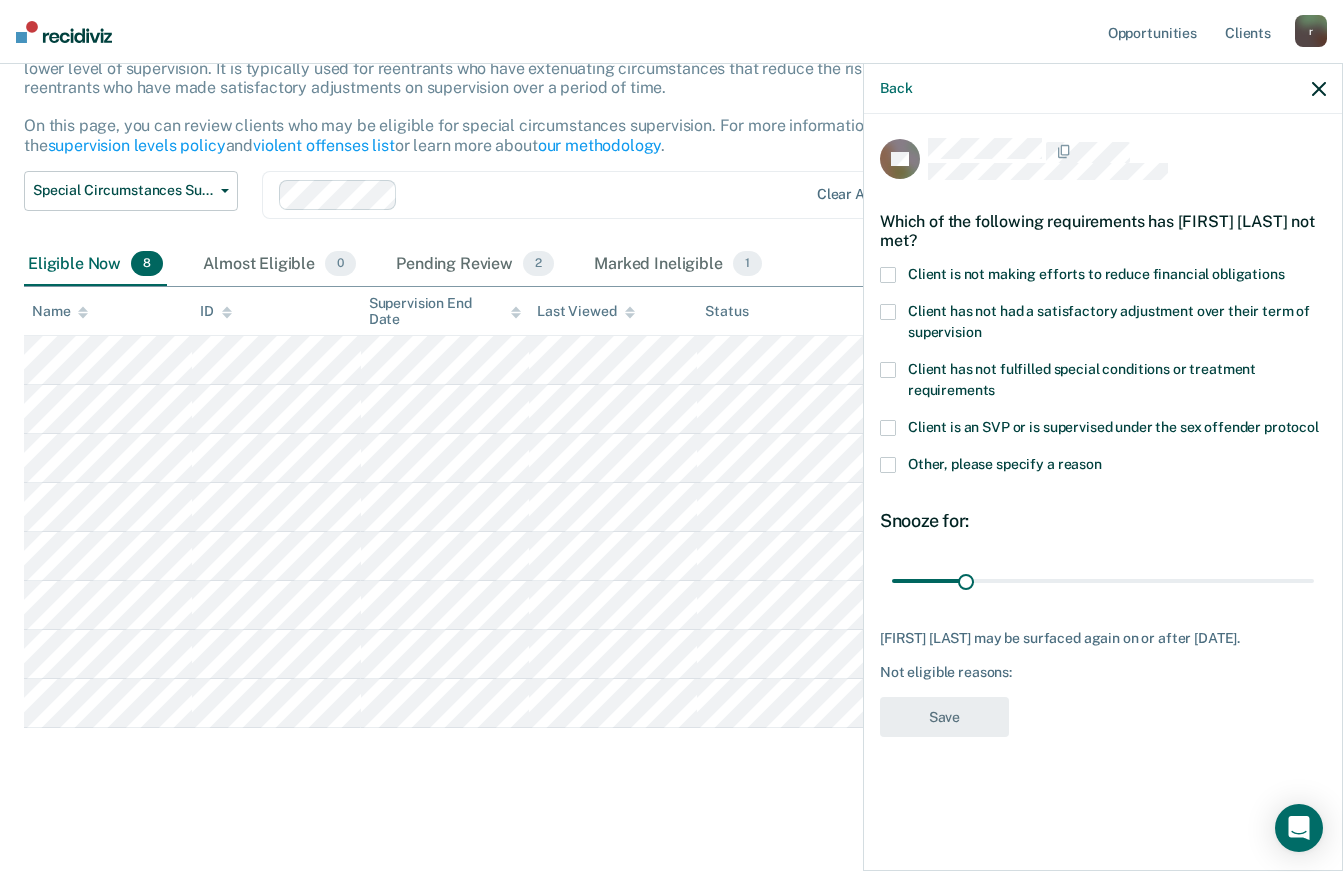 click at bounding box center [888, 275] 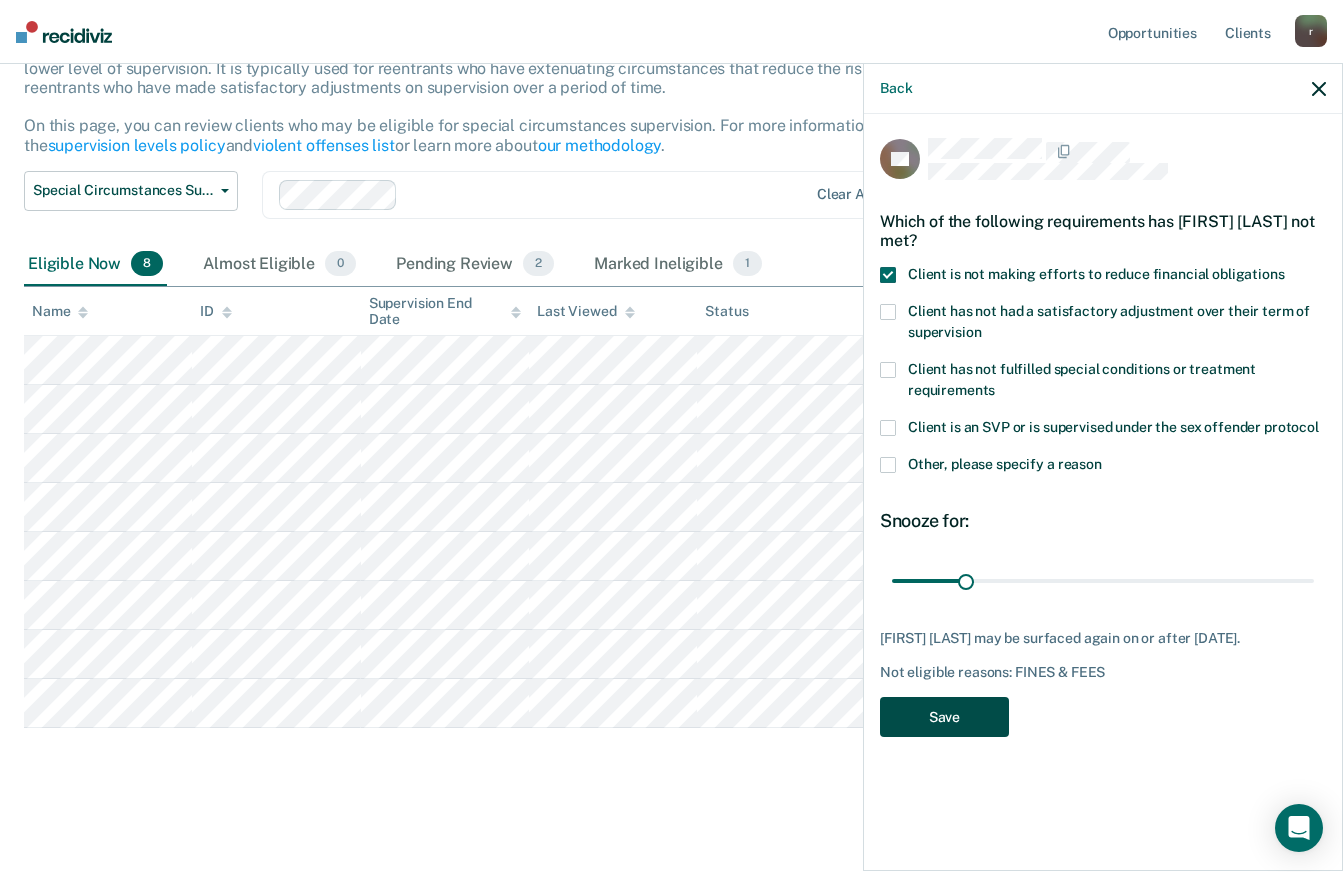 click on "Save" at bounding box center [944, 717] 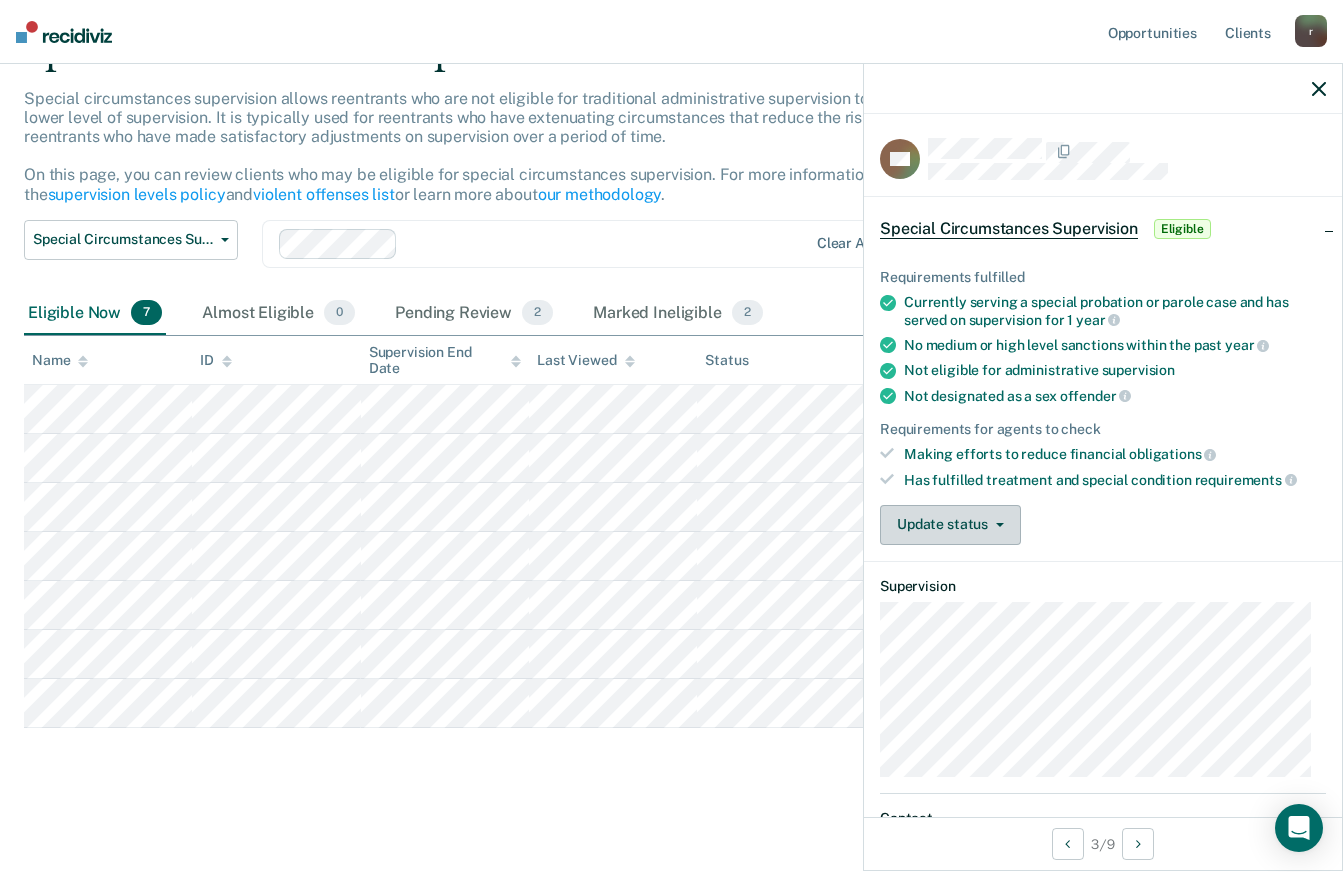click on "Update status" at bounding box center (950, 525) 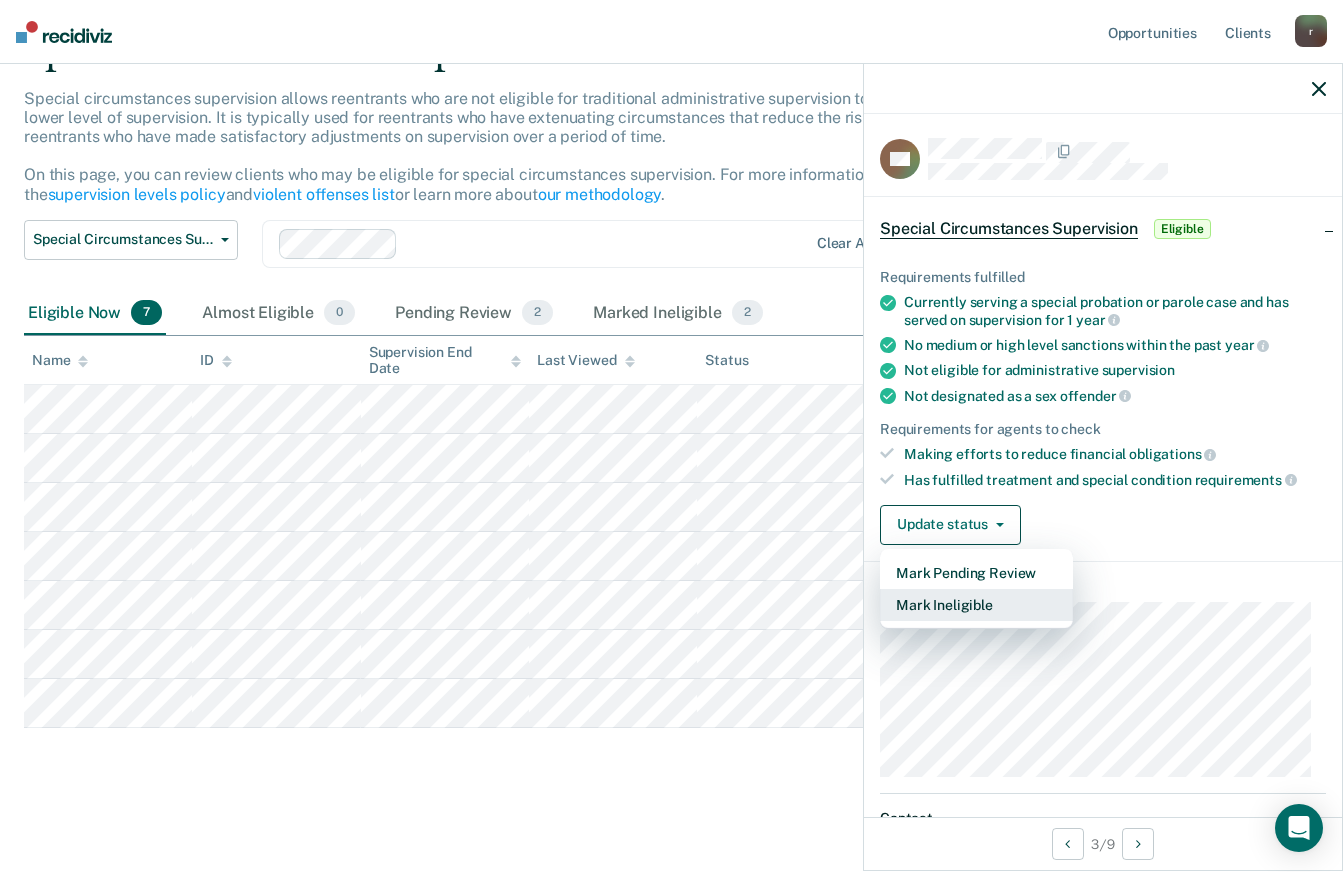 click on "Mark Ineligible" at bounding box center (976, 605) 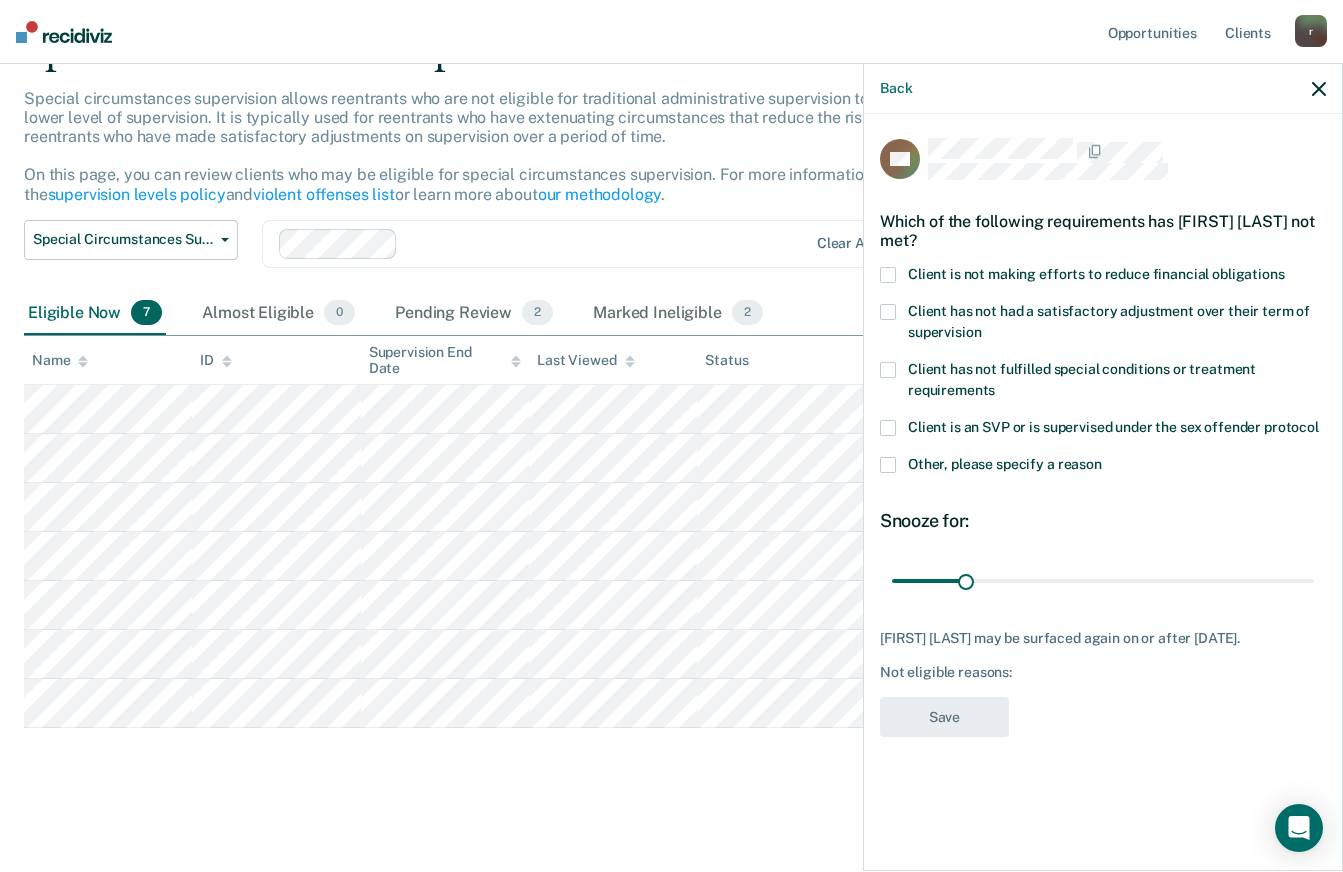 click on "Client is not making efforts to reduce financial obligations" at bounding box center [1096, 274] 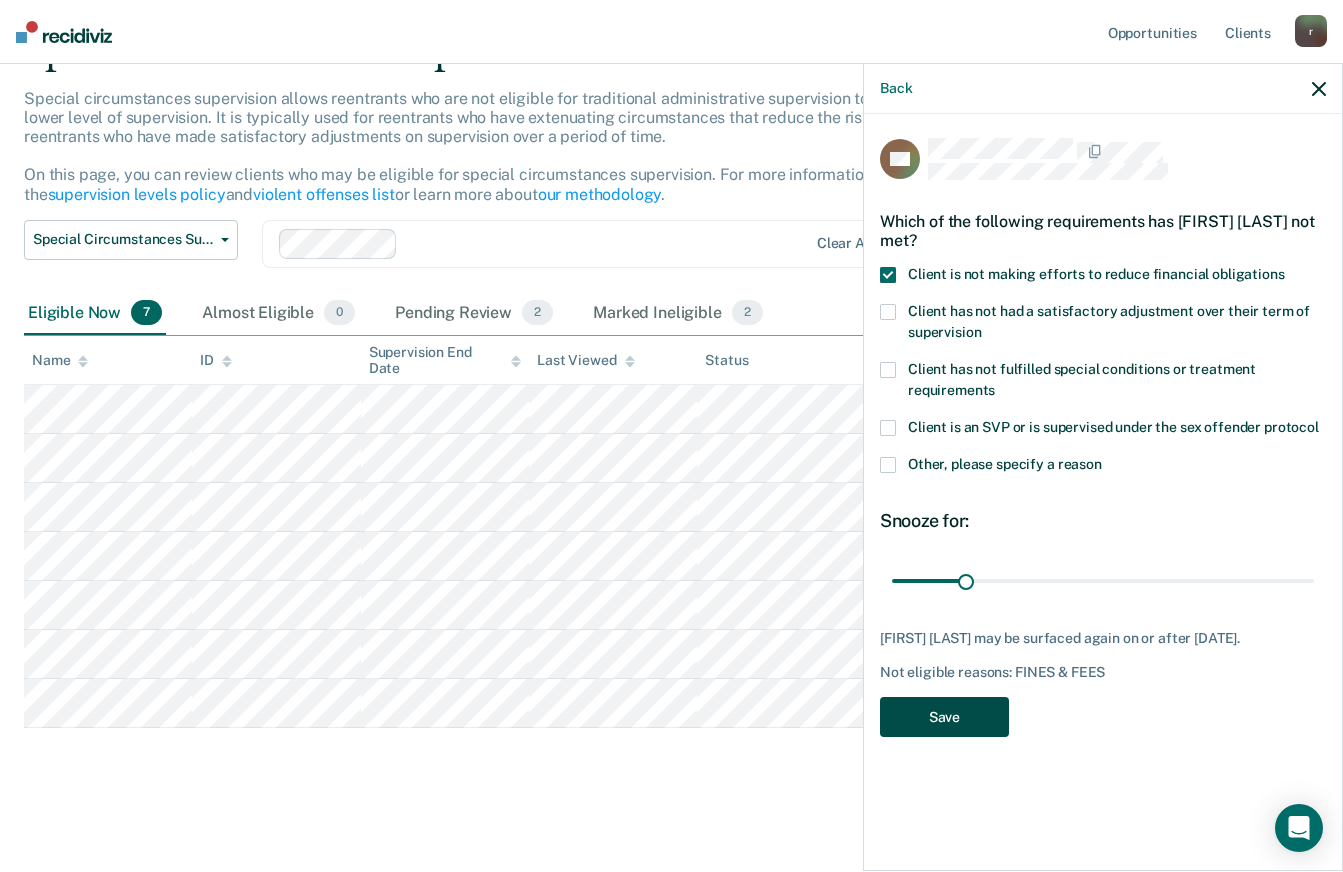 click on "Save" at bounding box center [944, 717] 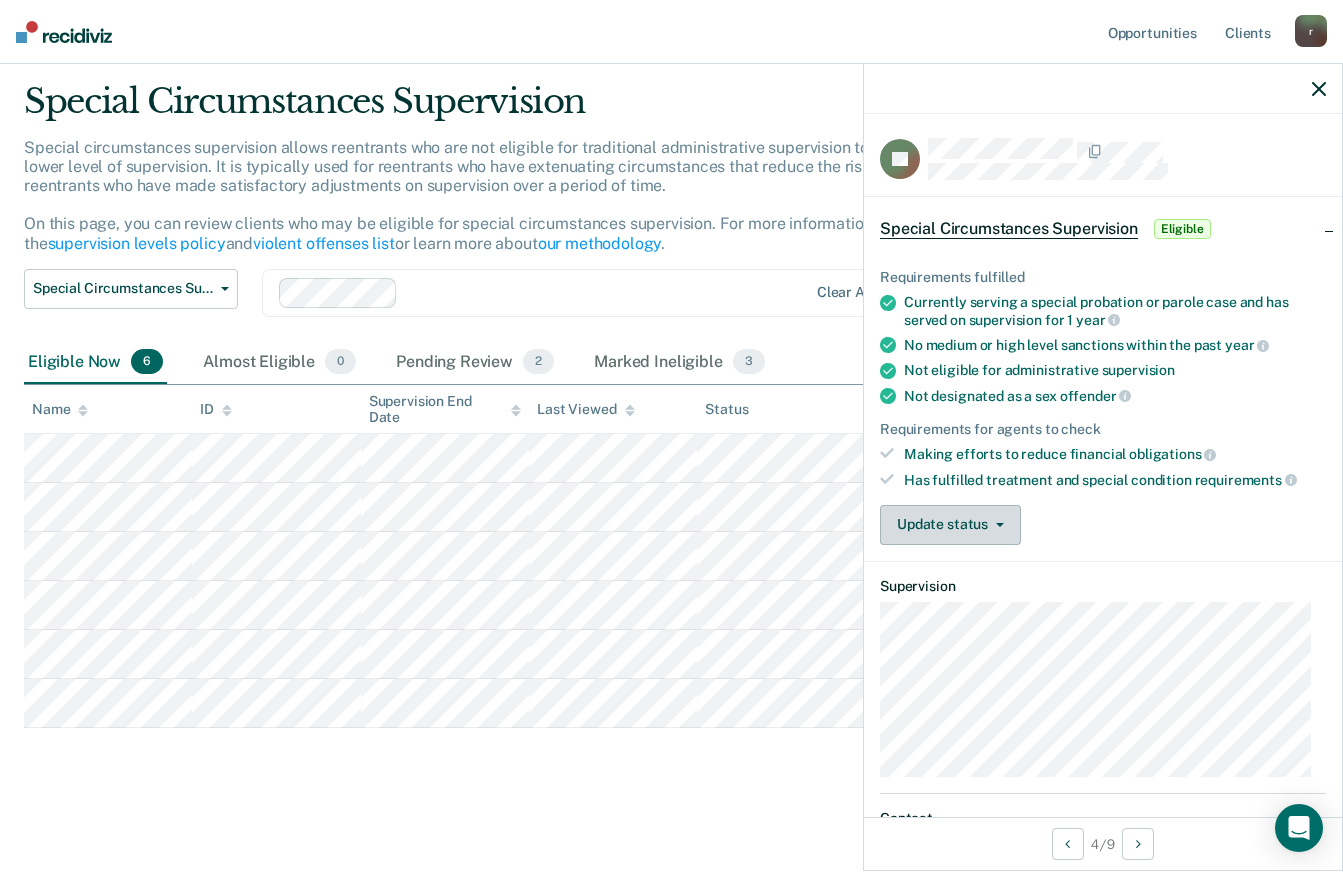 click on "Update status" at bounding box center (950, 525) 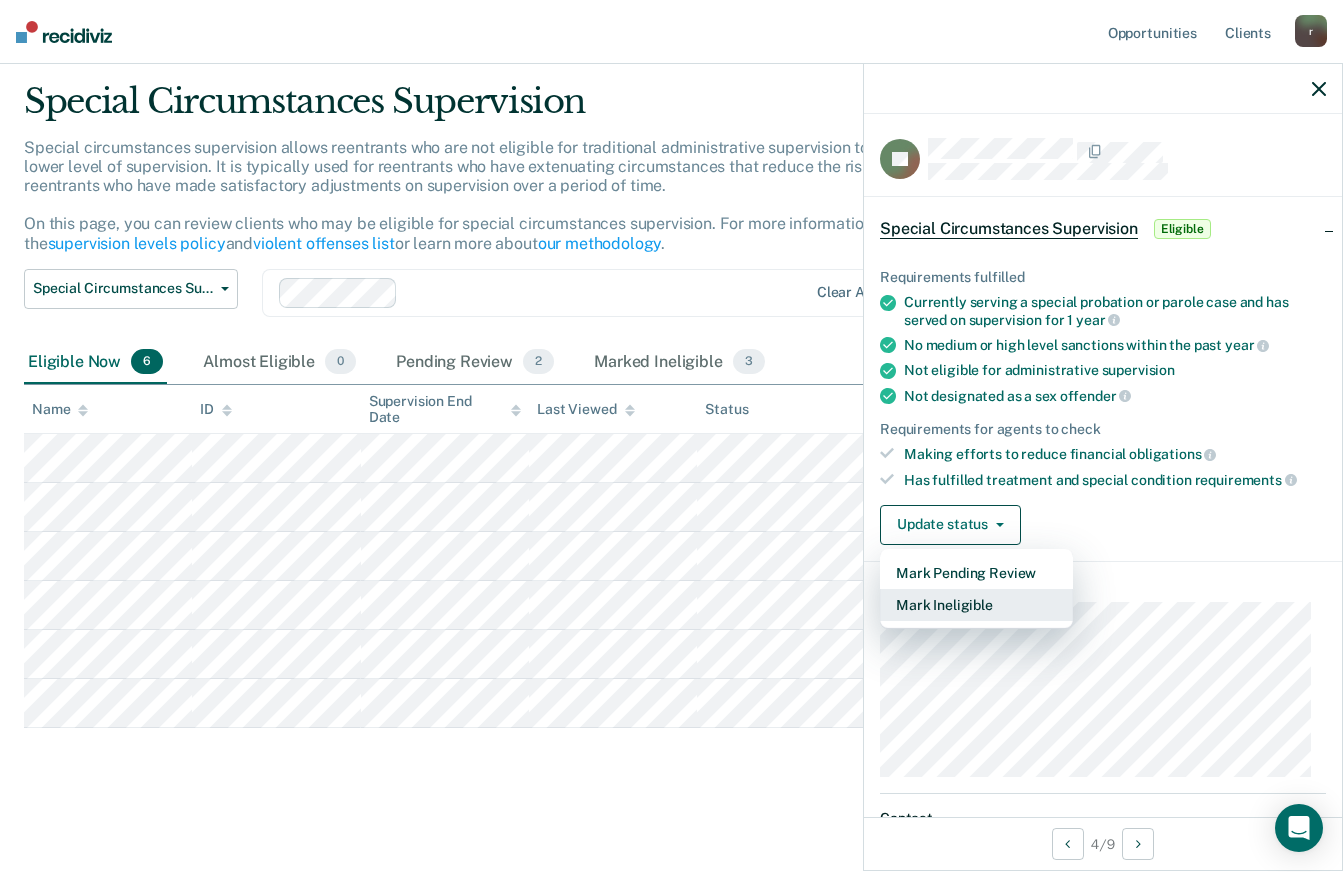 click on "Mark Ineligible" at bounding box center [976, 605] 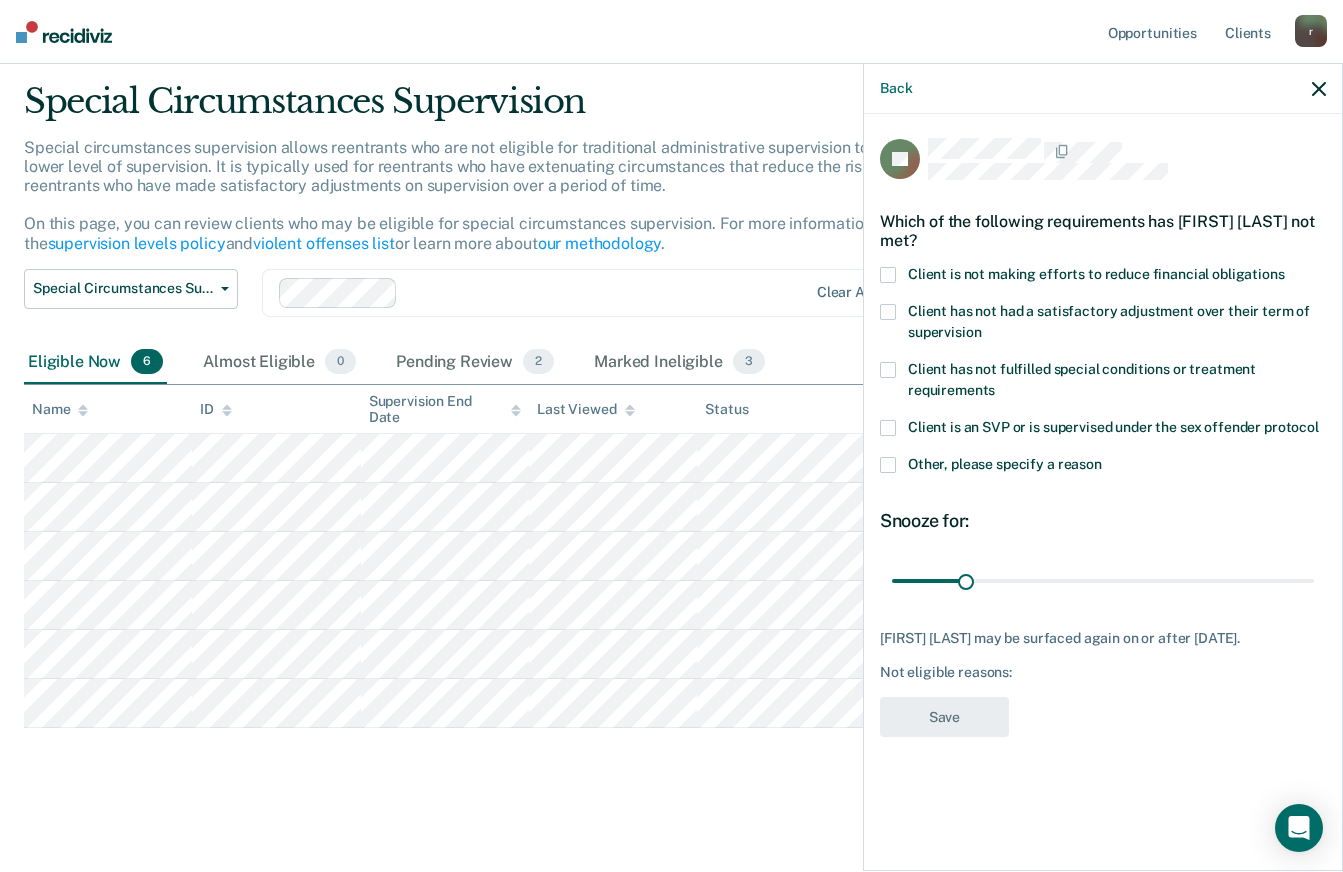 click at bounding box center [888, 275] 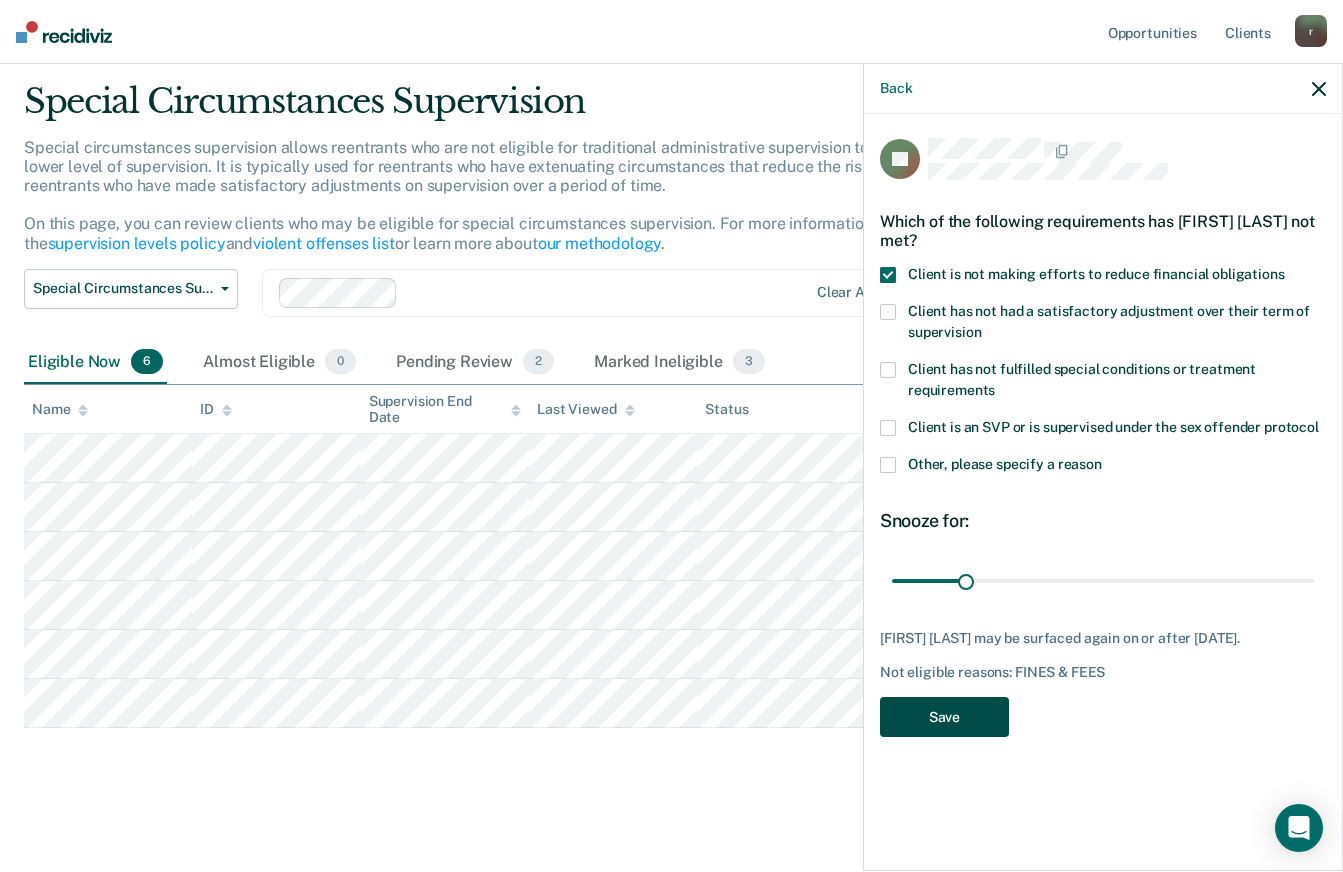 click on "Save" at bounding box center (944, 717) 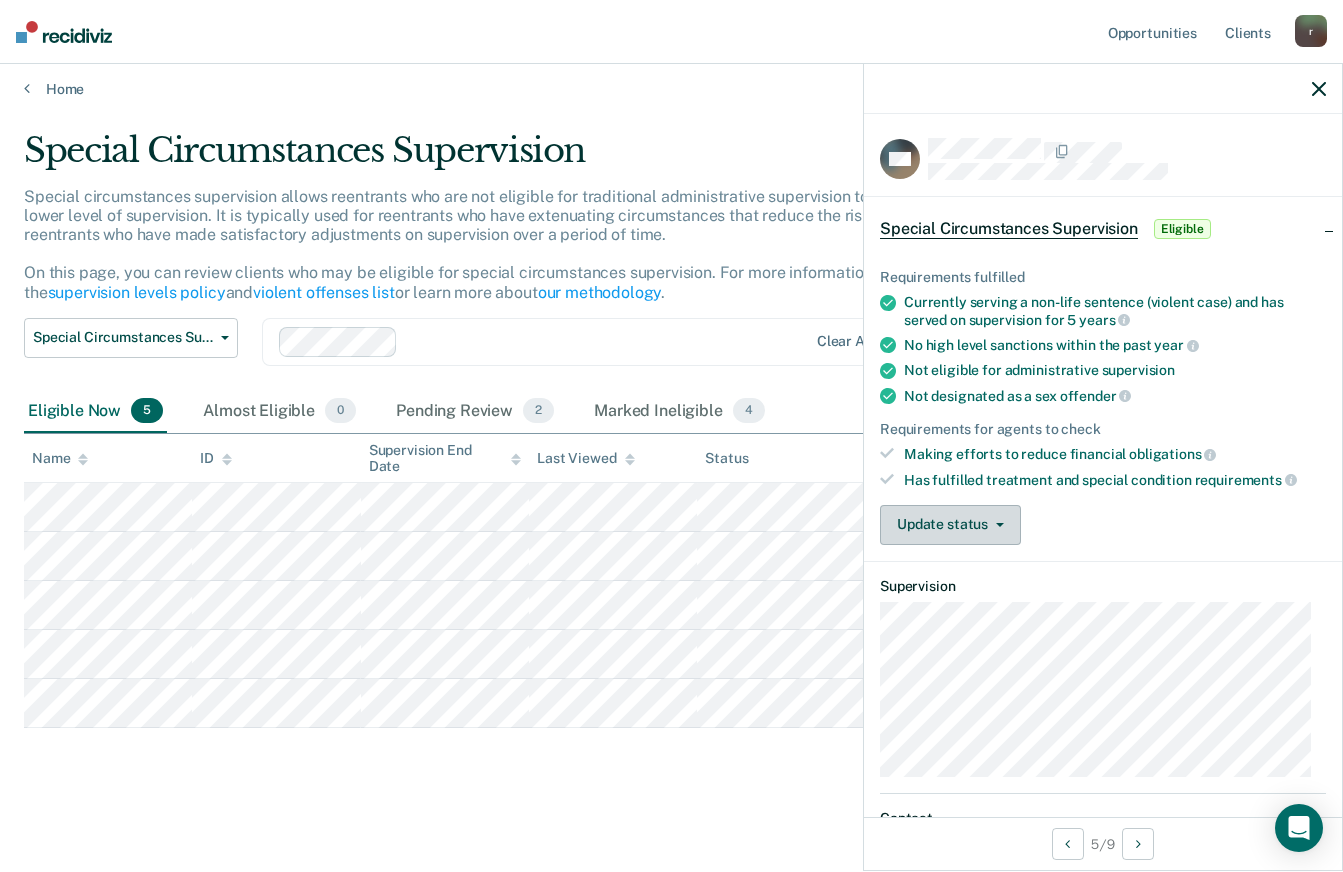 click on "Update status" at bounding box center [950, 525] 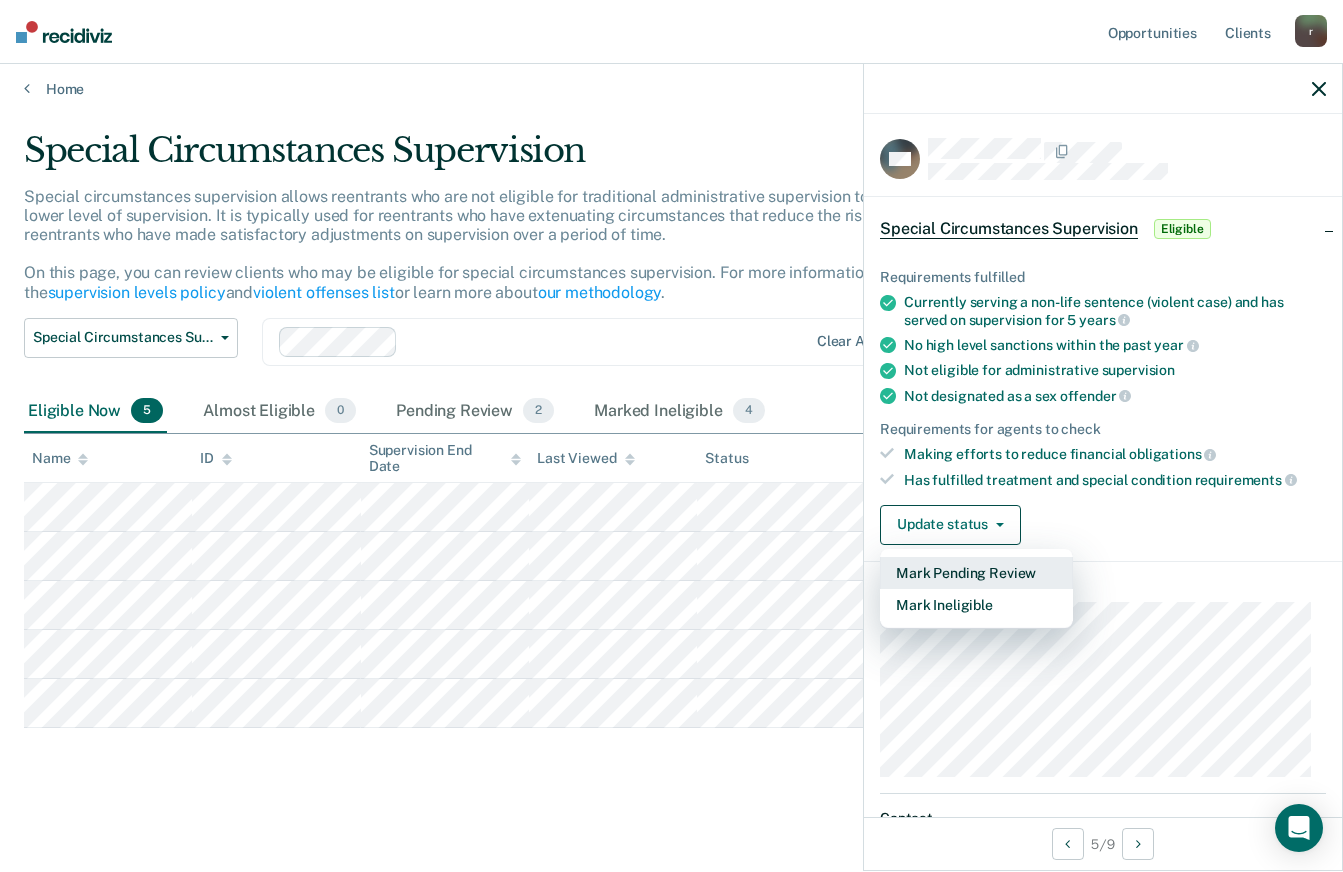 click on "Mark Pending Review" at bounding box center (976, 573) 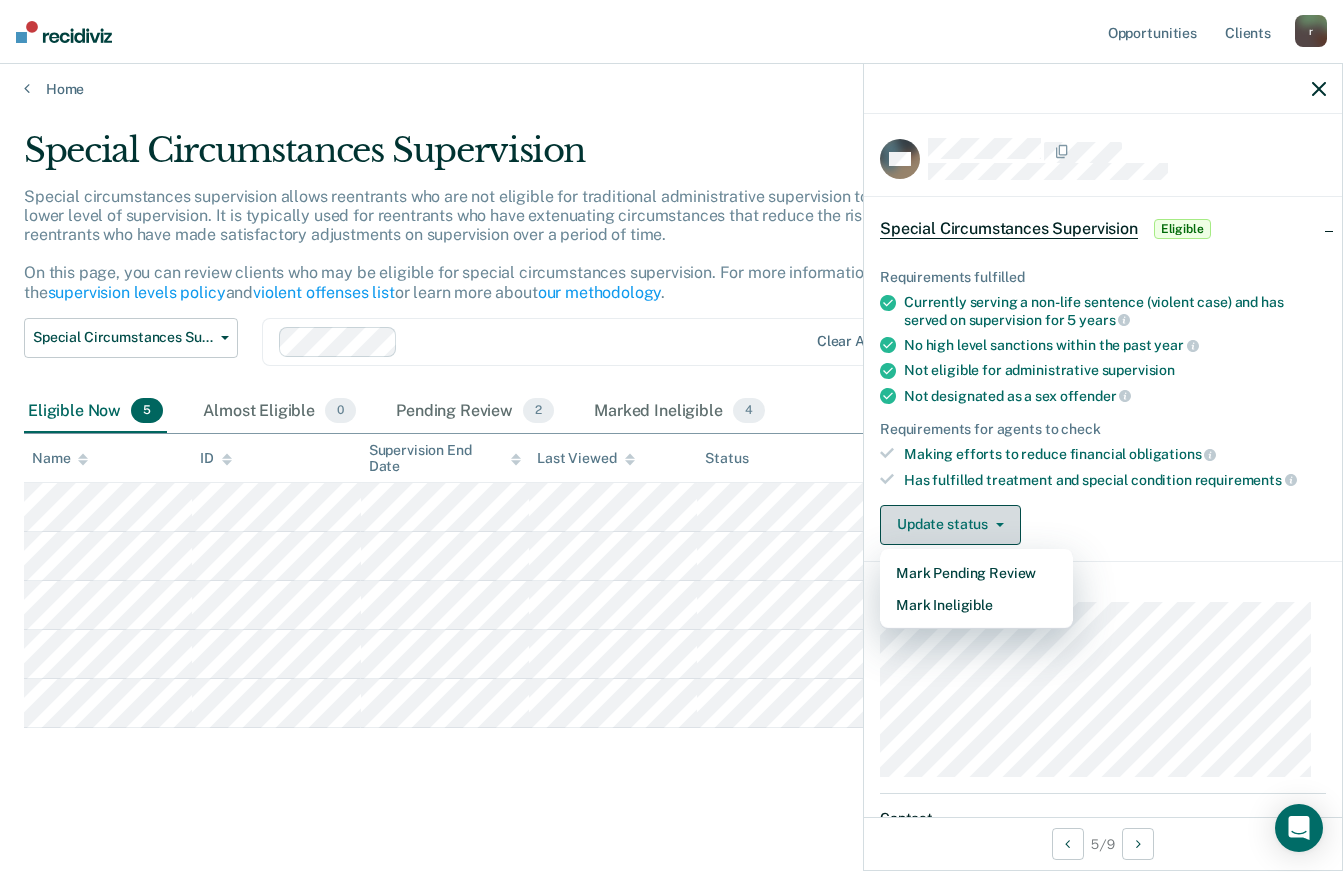 scroll, scrollTop: 0, scrollLeft: 0, axis: both 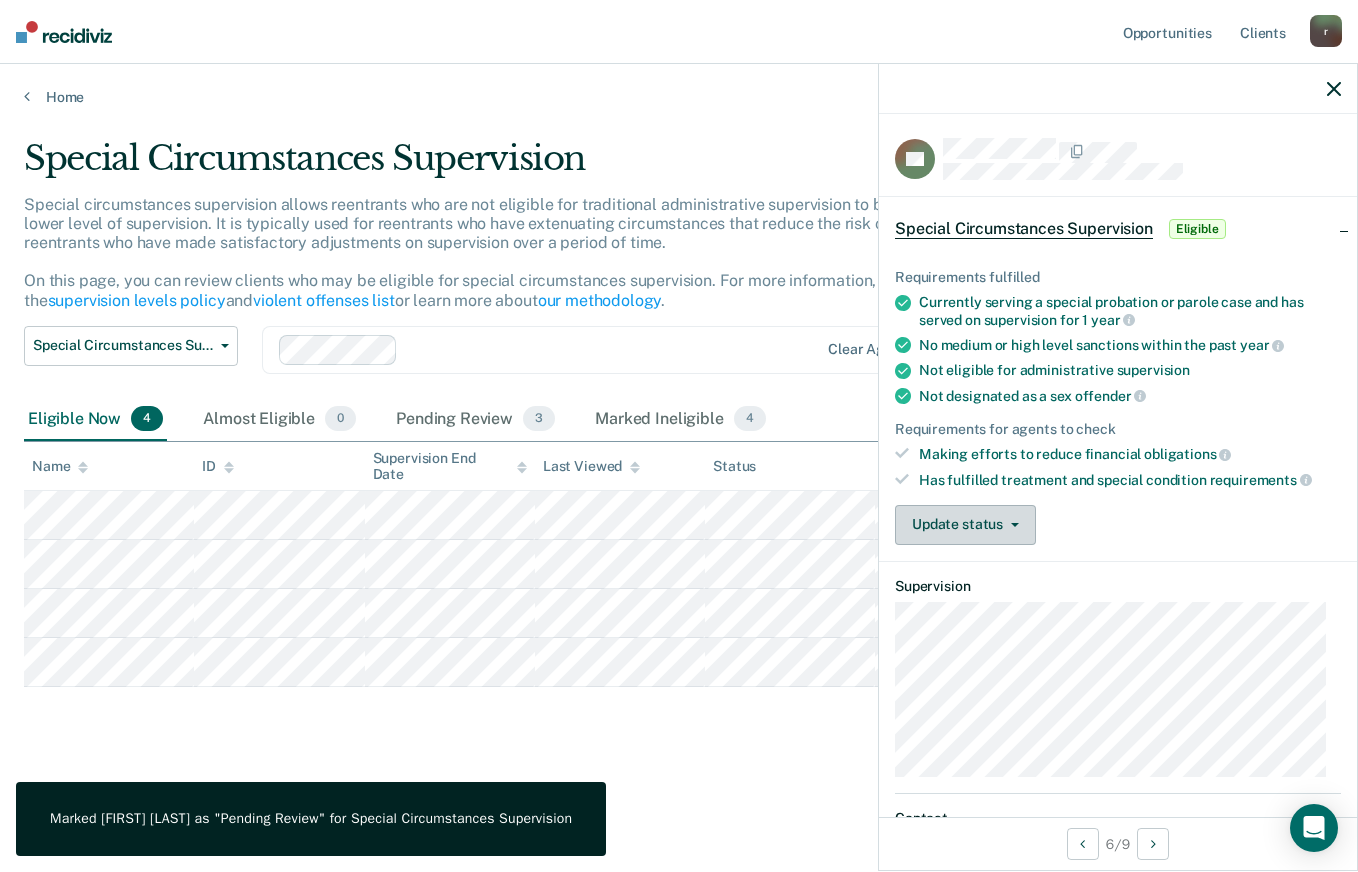 click on "Update status" at bounding box center [965, 525] 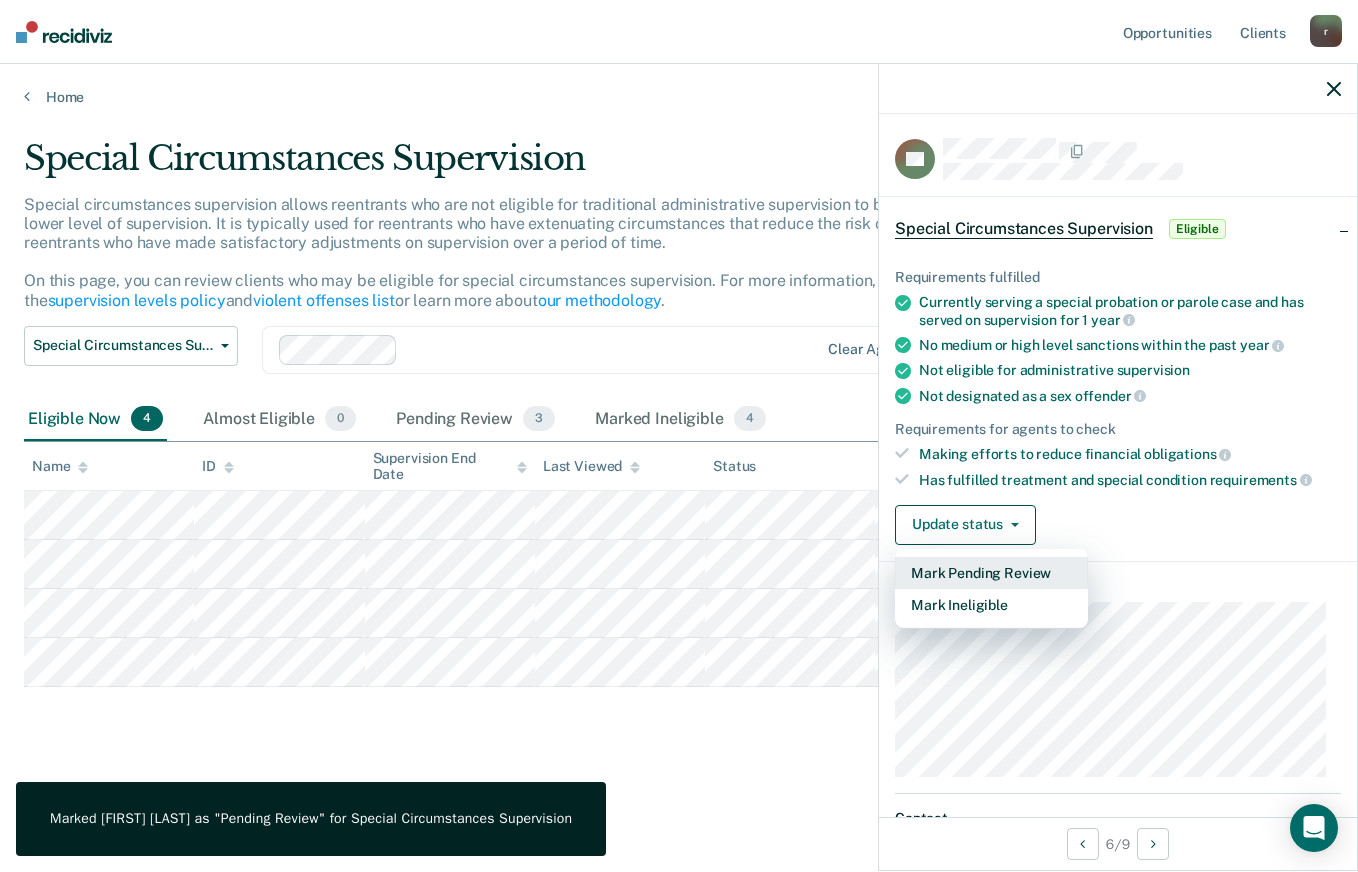 click on "Mark Pending Review" at bounding box center (991, 573) 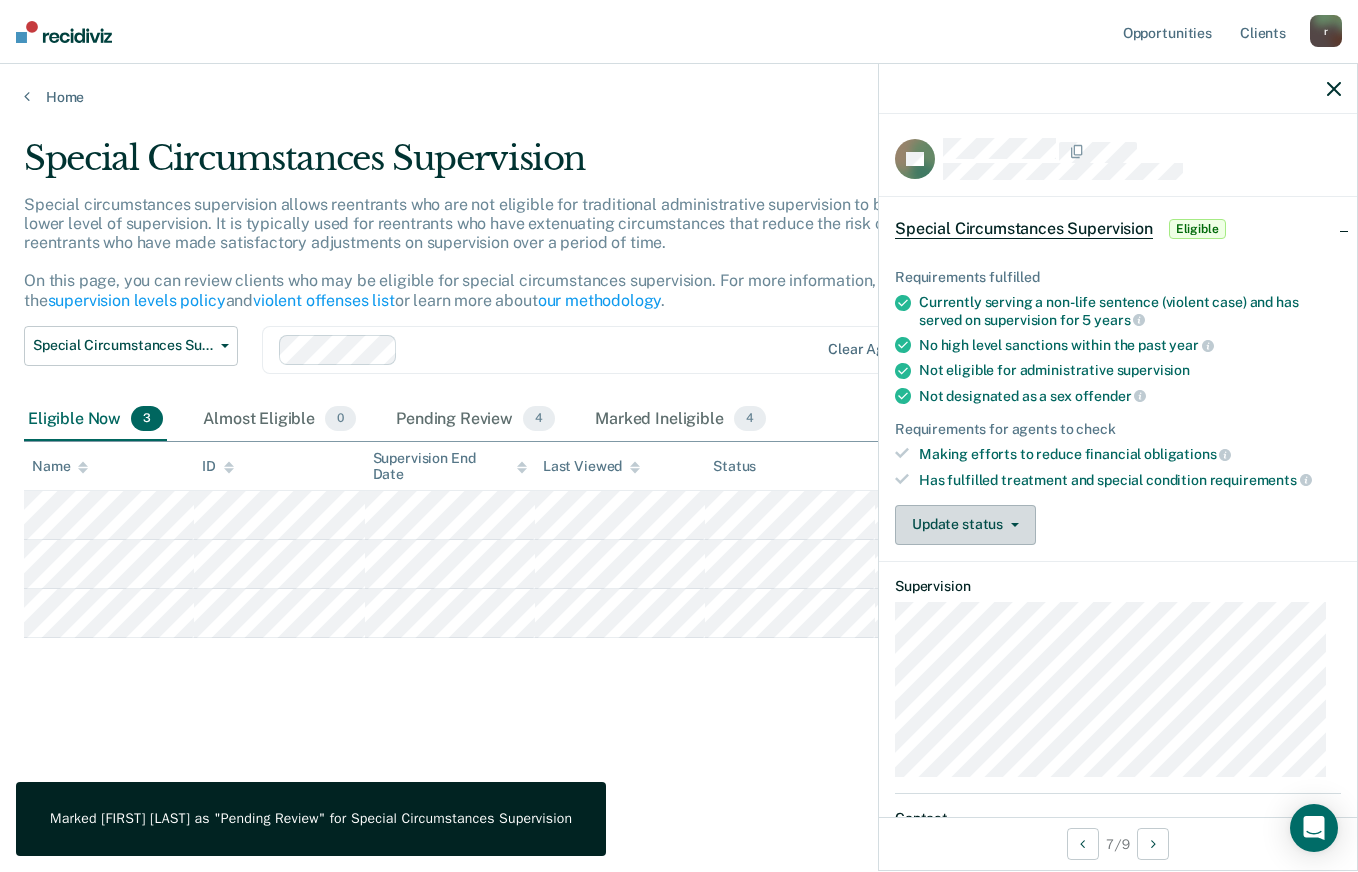 click on "Update status" at bounding box center (965, 525) 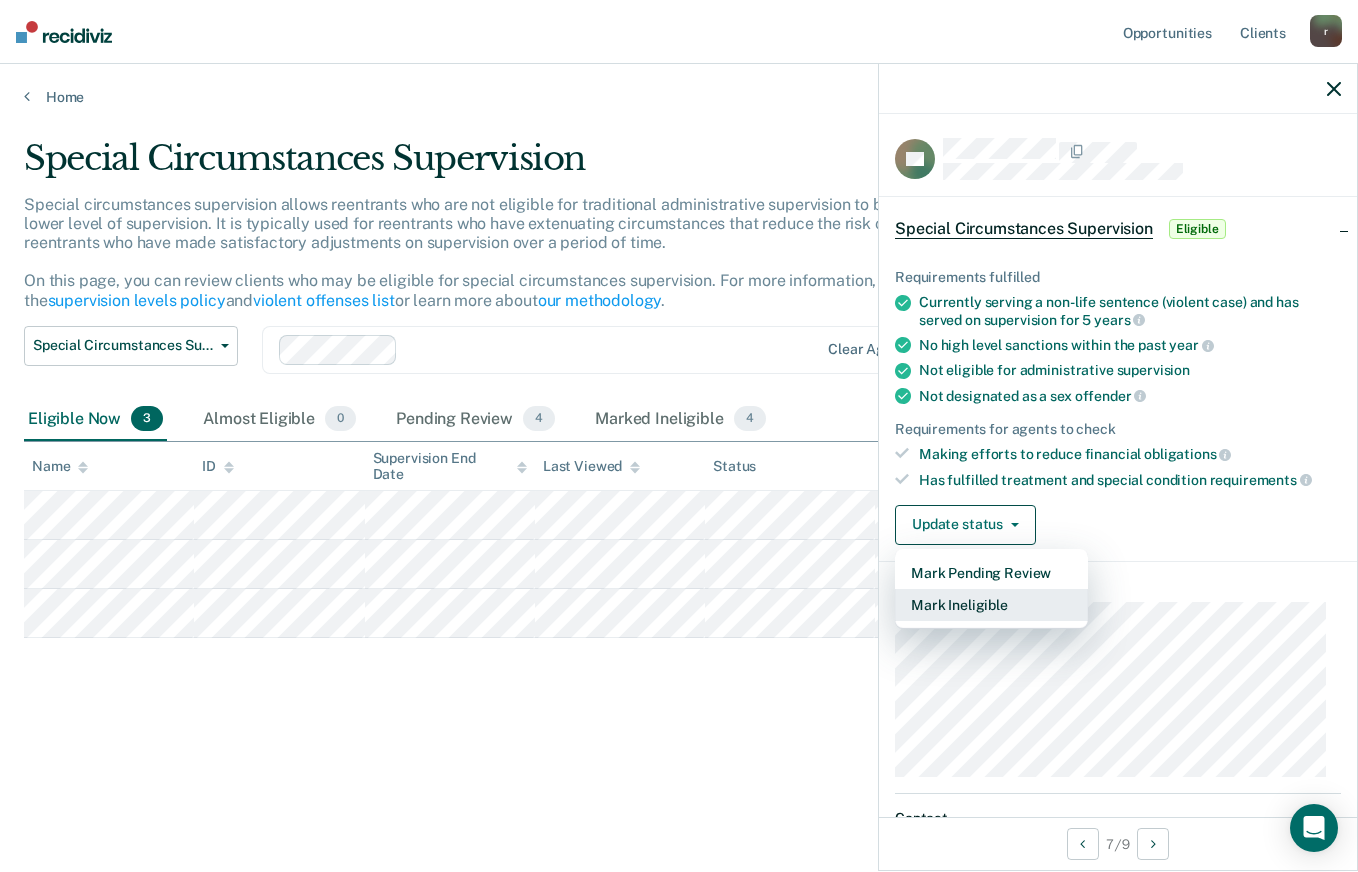click on "Mark Ineligible" at bounding box center [991, 605] 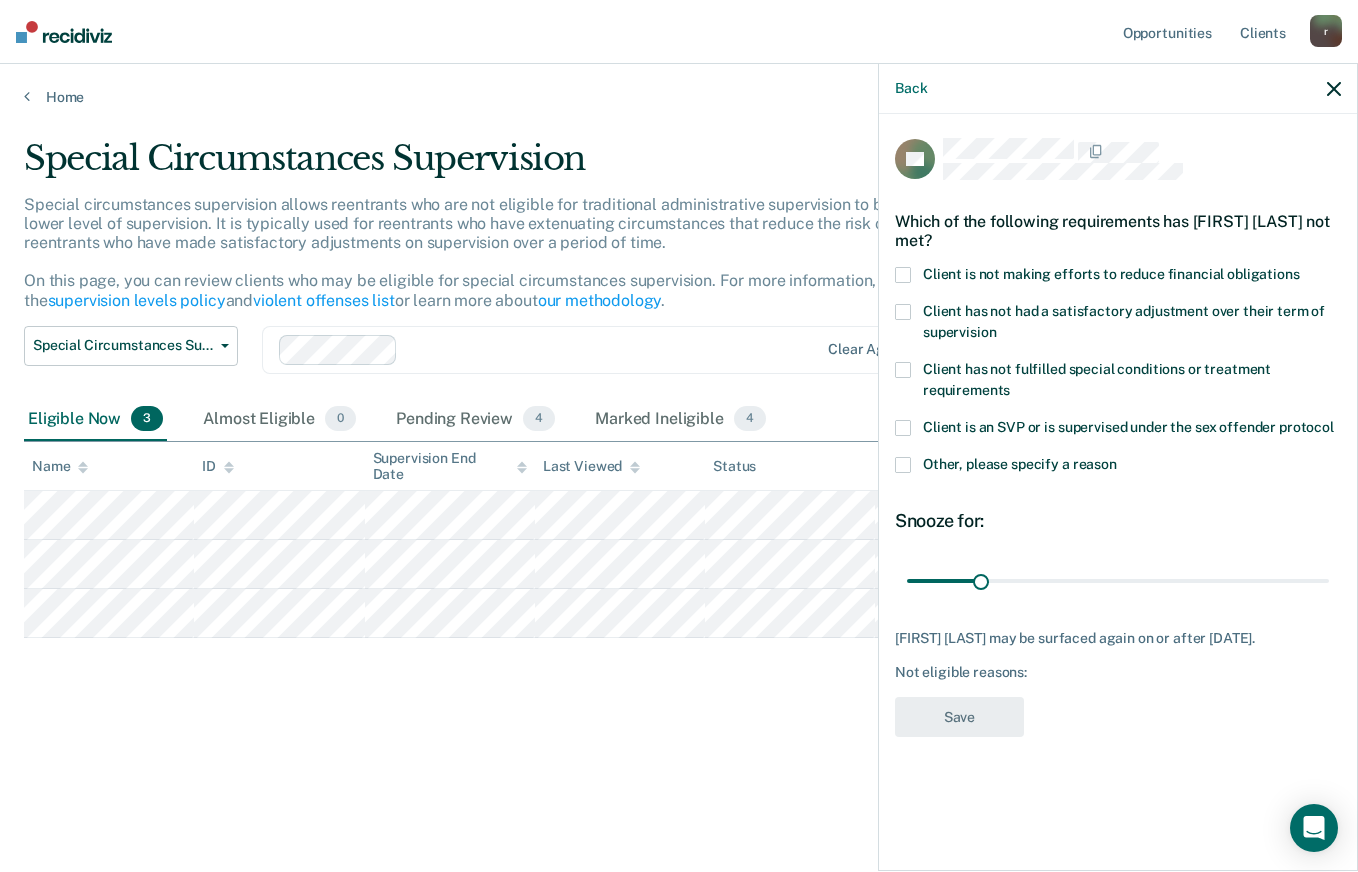 click at bounding box center [903, 275] 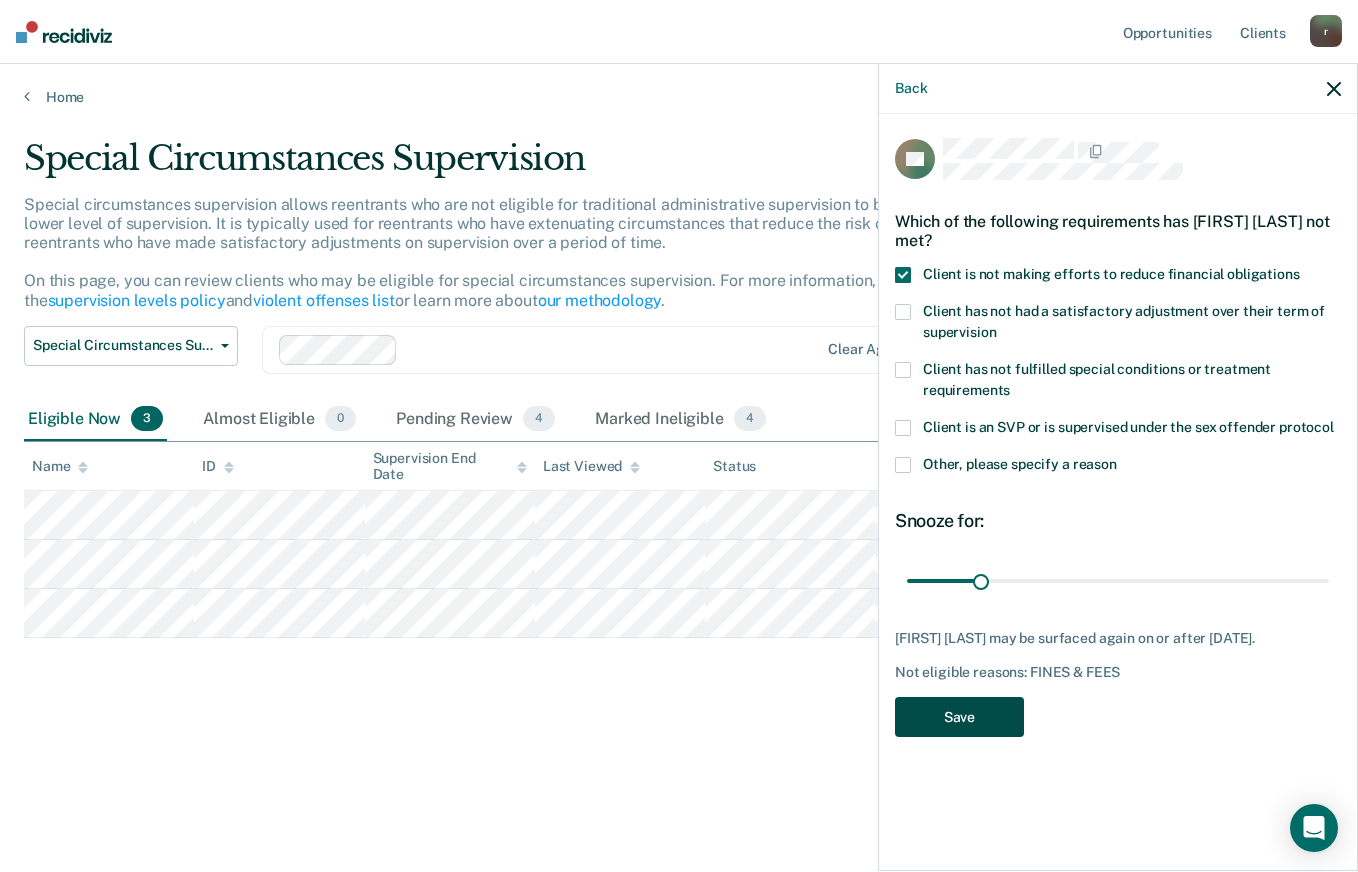 click on "Save" at bounding box center [959, 717] 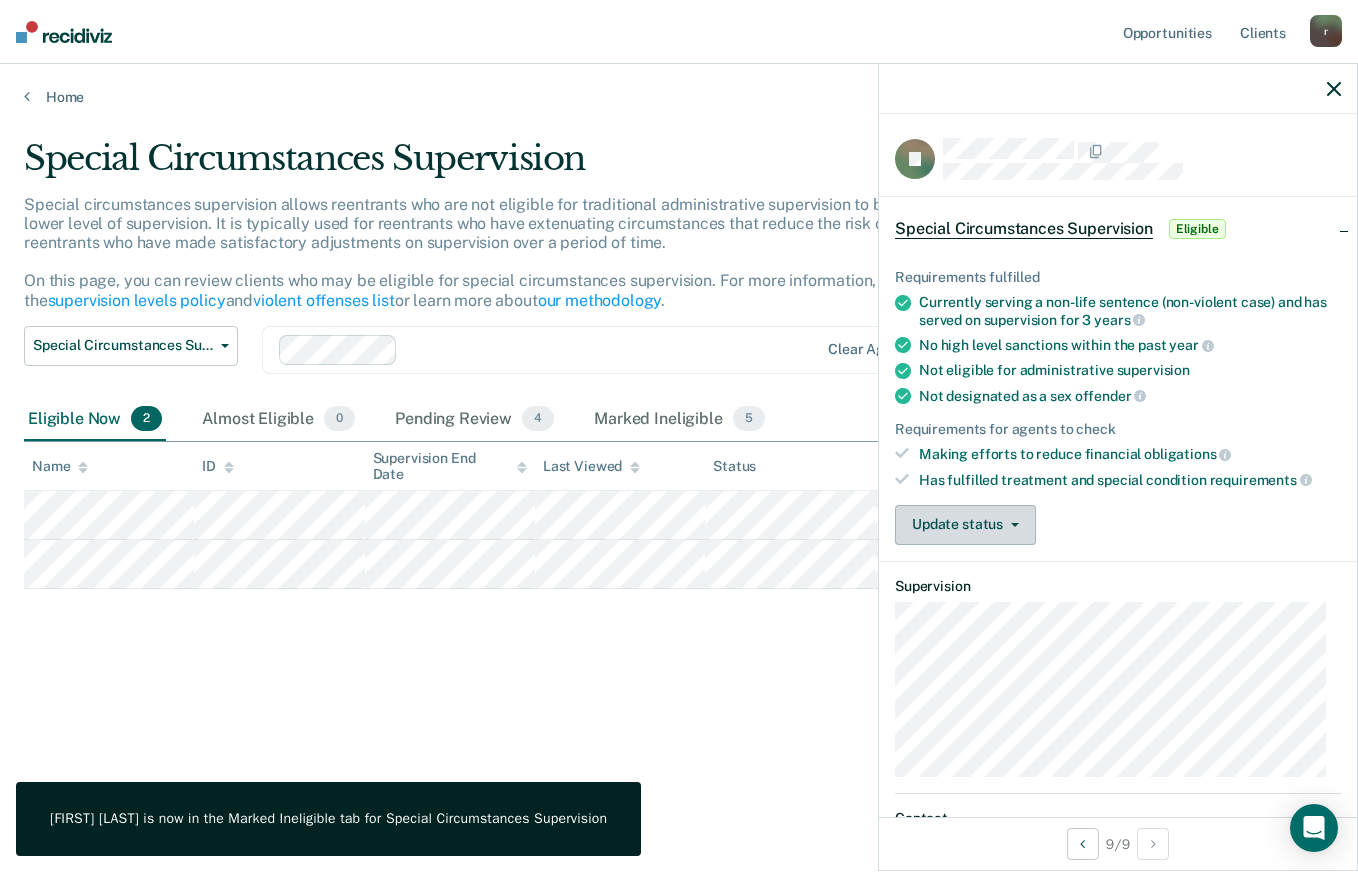 click on "Update status" at bounding box center [965, 525] 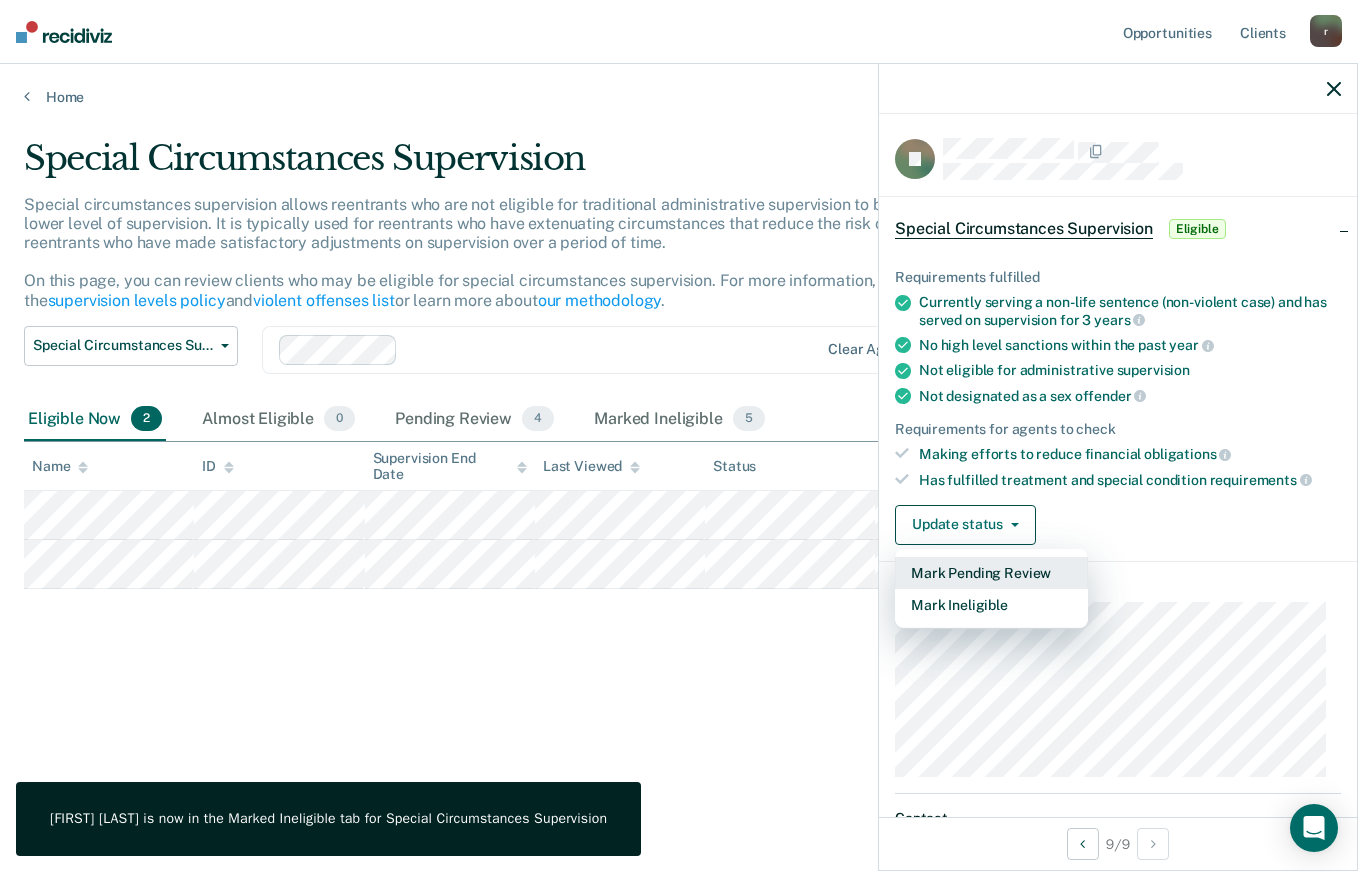 click on "Mark Pending Review" at bounding box center [991, 573] 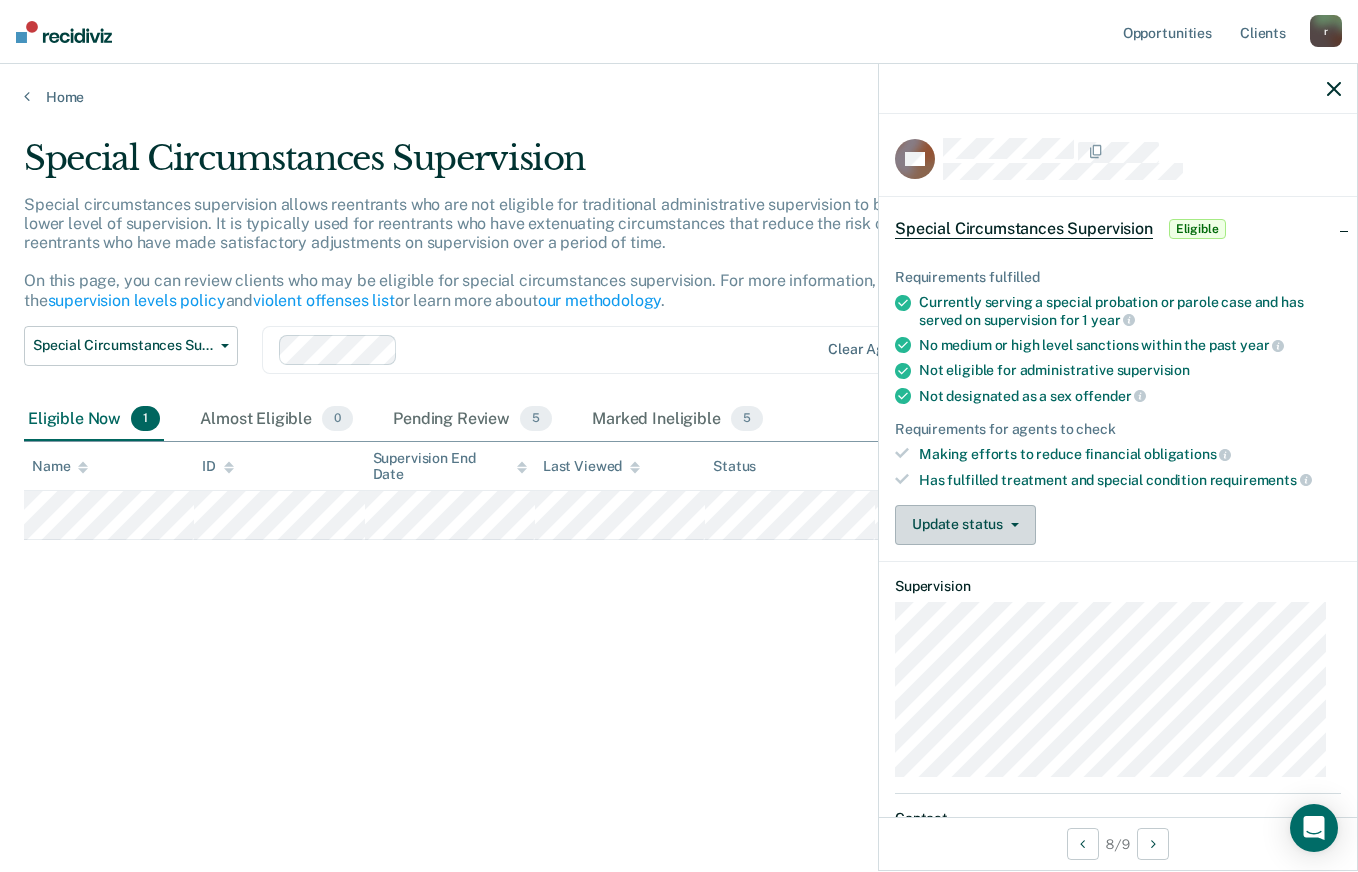 click on "Update status" at bounding box center [965, 525] 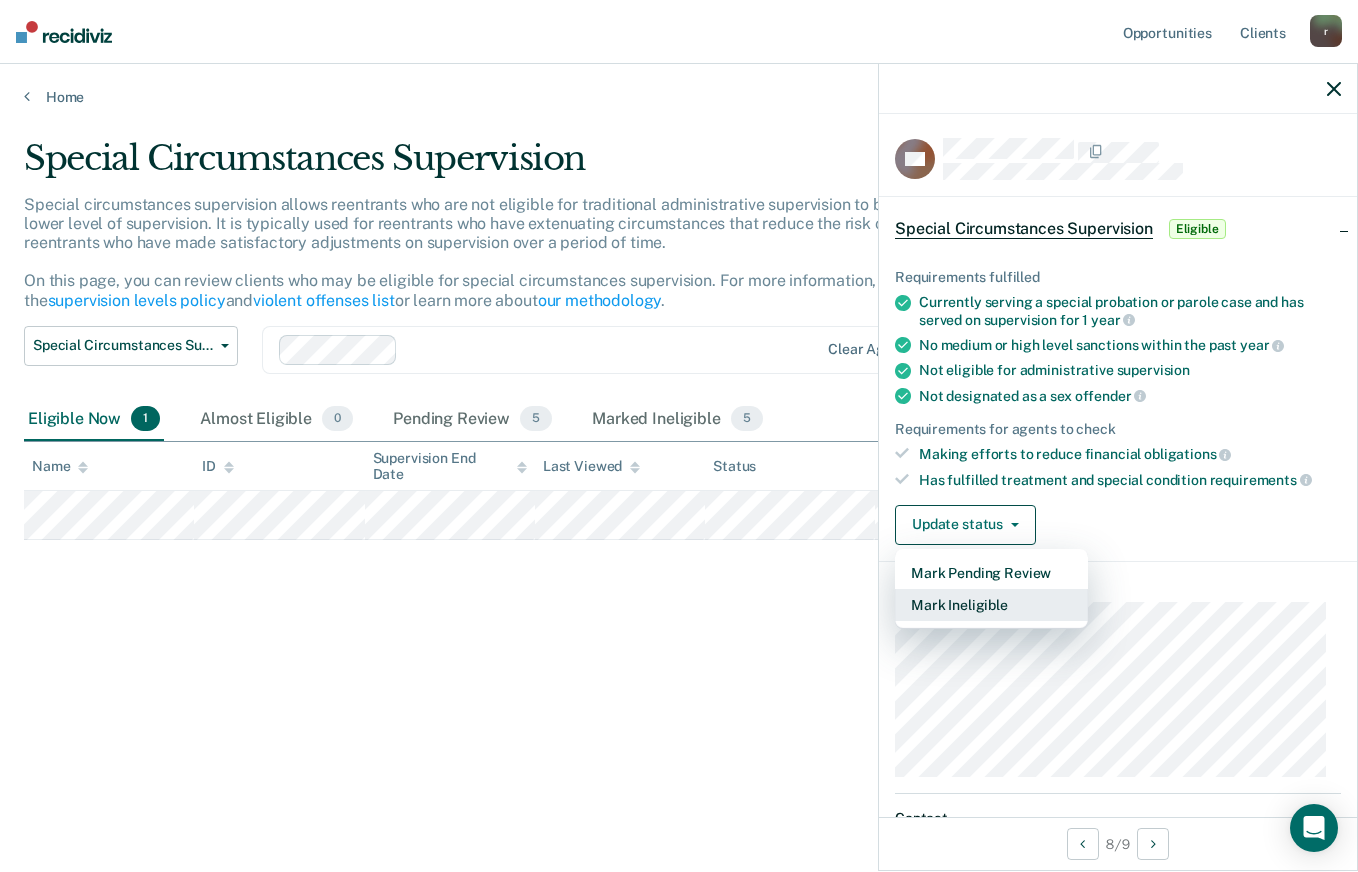 click on "Mark Ineligible" at bounding box center [991, 605] 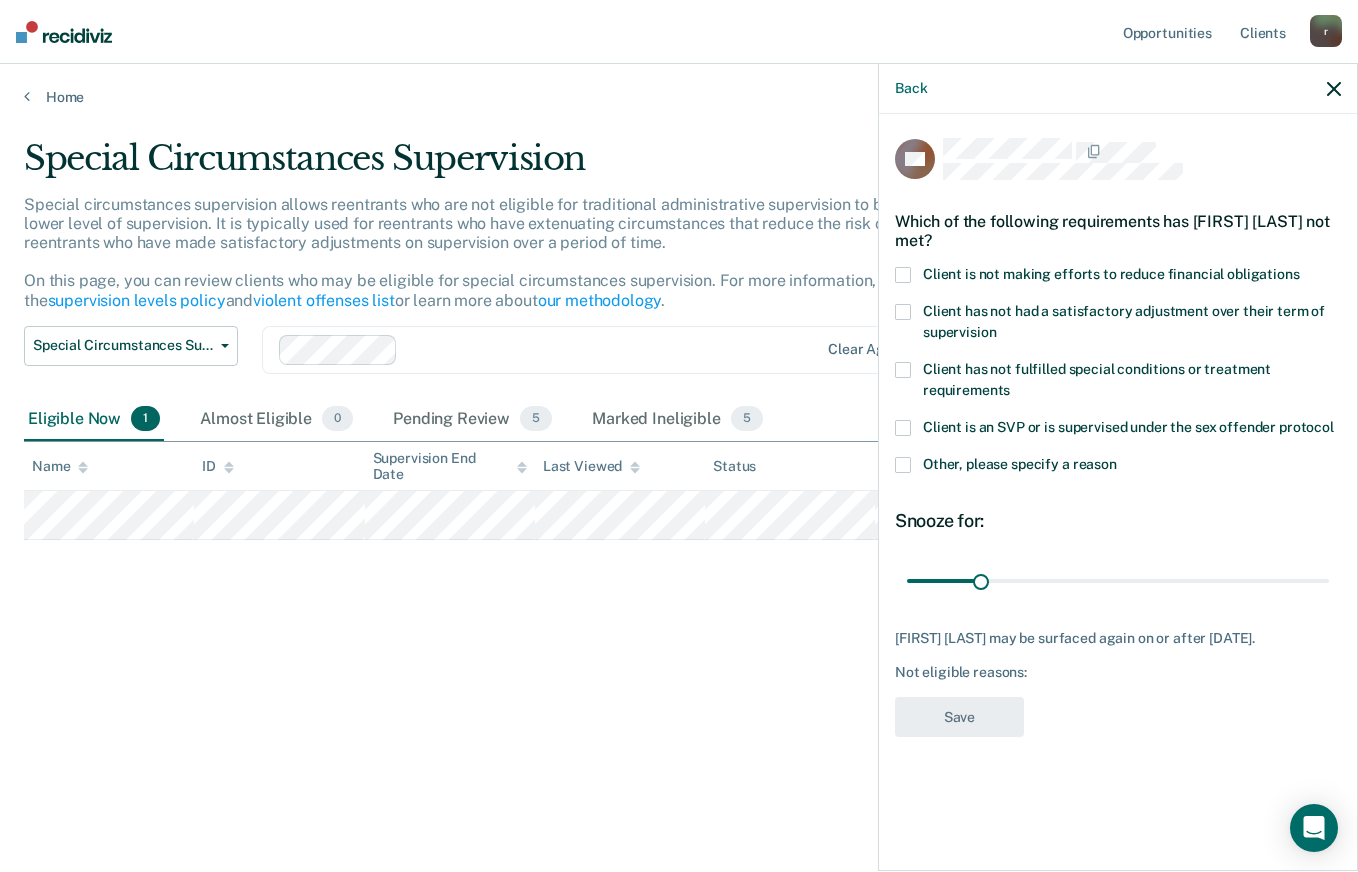 click on "Client is not making efforts to reduce financial obligations" at bounding box center (1118, 277) 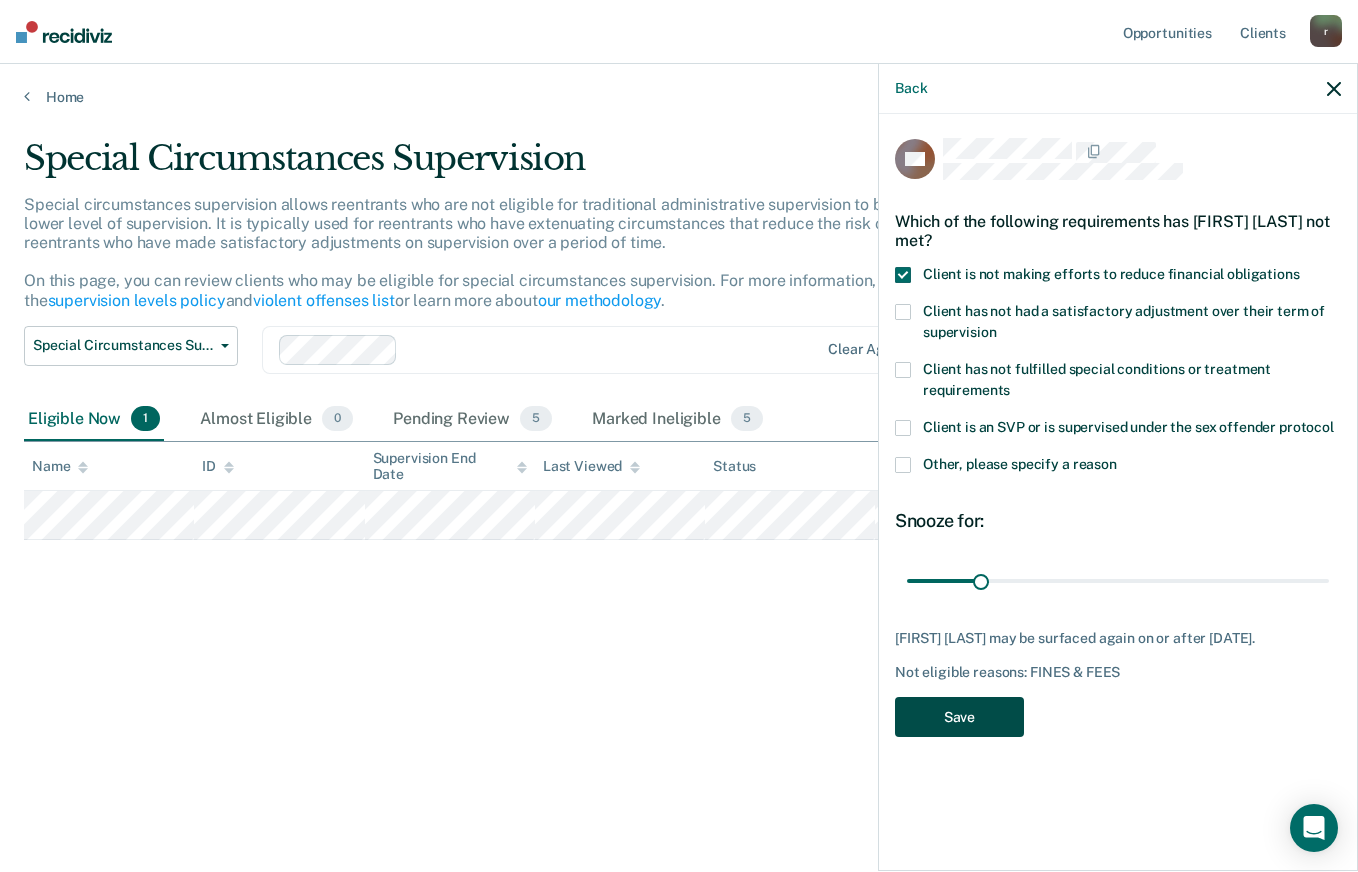 click on "Save" at bounding box center (959, 717) 